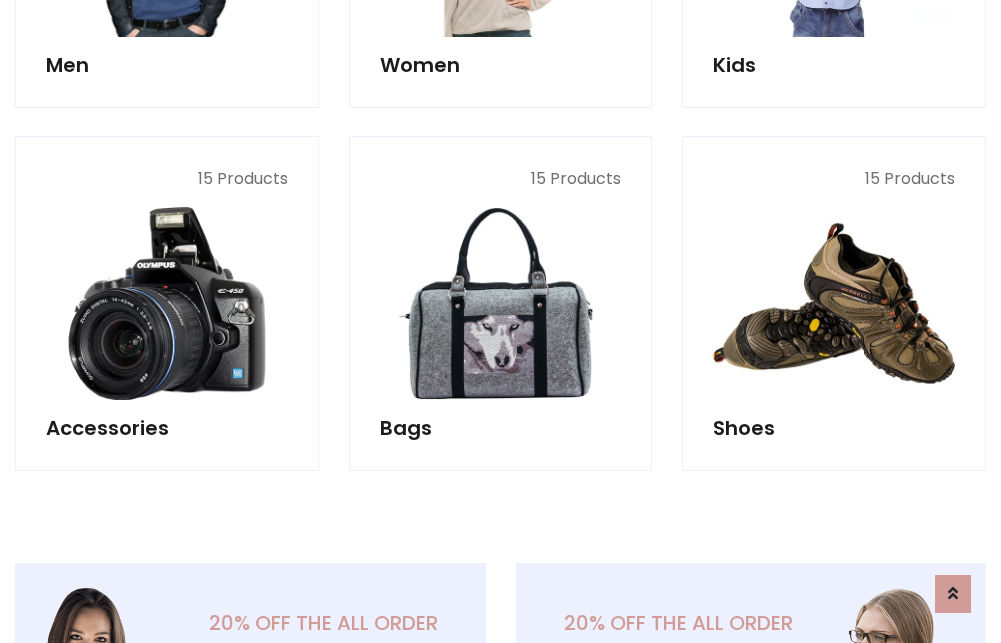 scroll, scrollTop: 853, scrollLeft: 0, axis: vertical 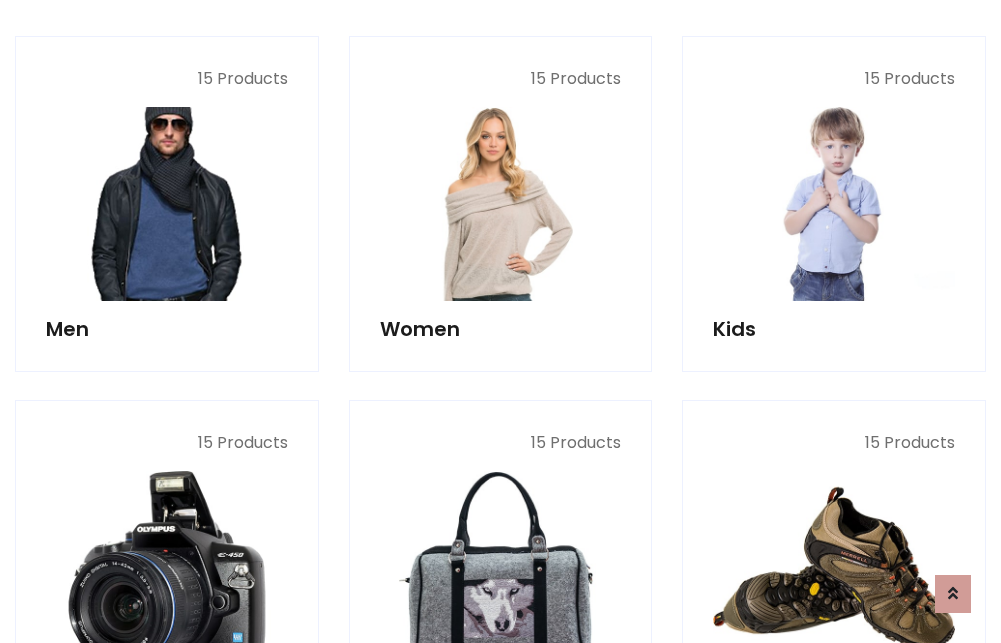 click at bounding box center (167, 204) 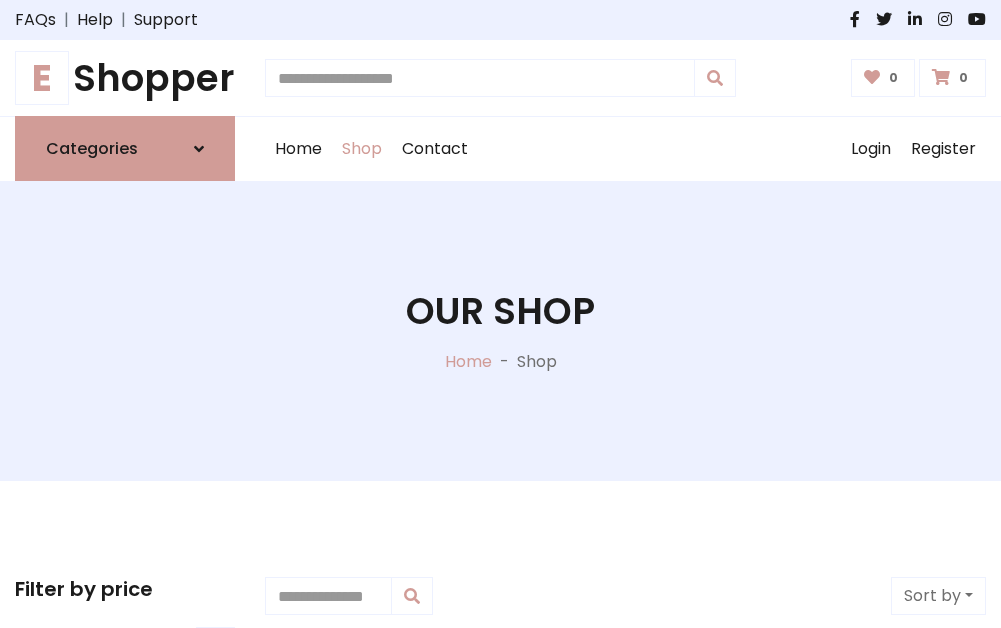 scroll, scrollTop: 807, scrollLeft: 0, axis: vertical 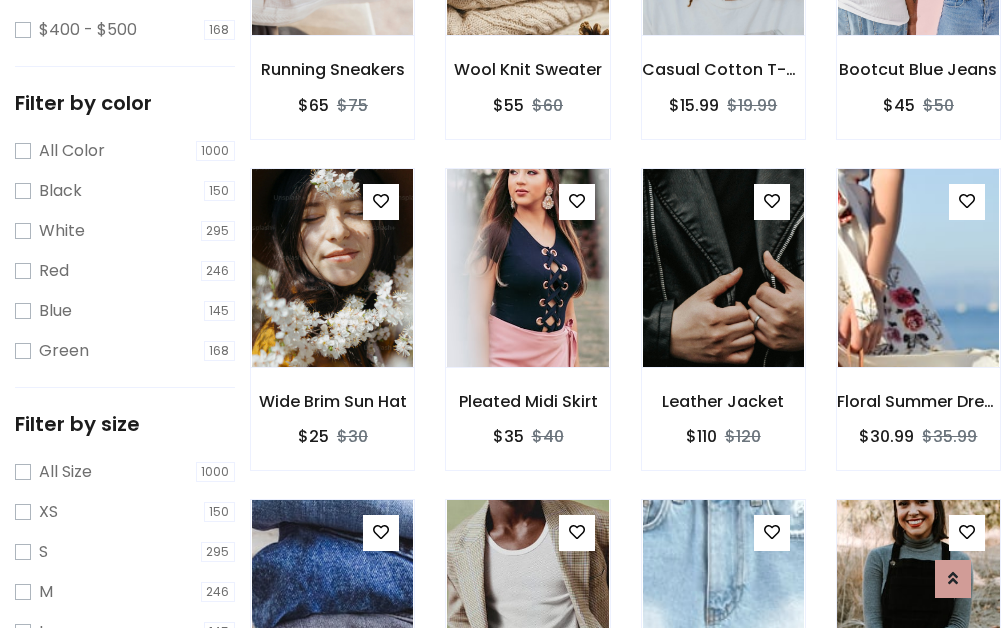 click at bounding box center (918, 599) 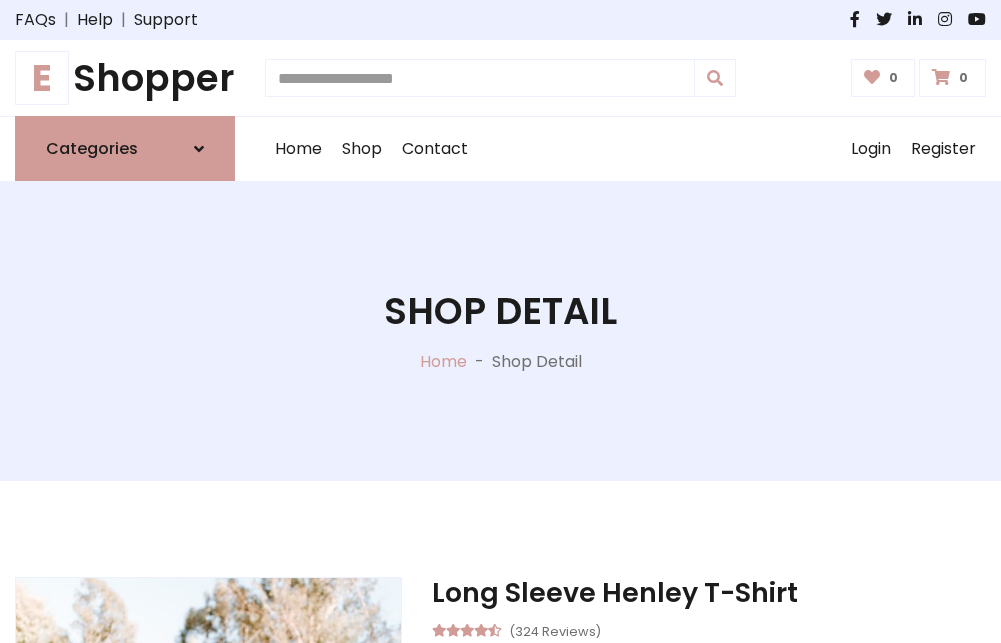 scroll, scrollTop: 0, scrollLeft: 0, axis: both 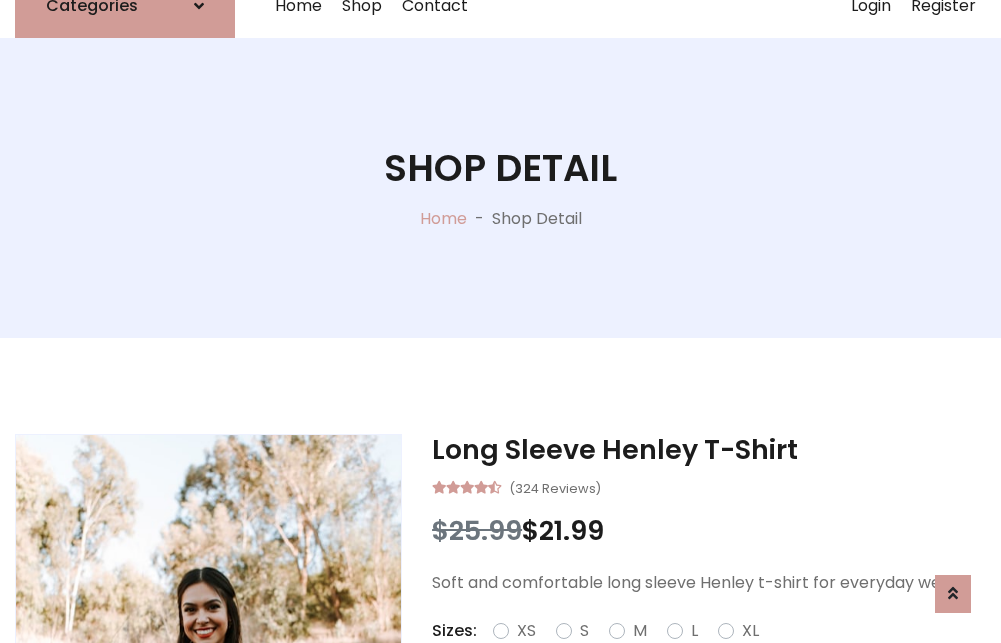 click on "Red" at bounding box center (722, 655) 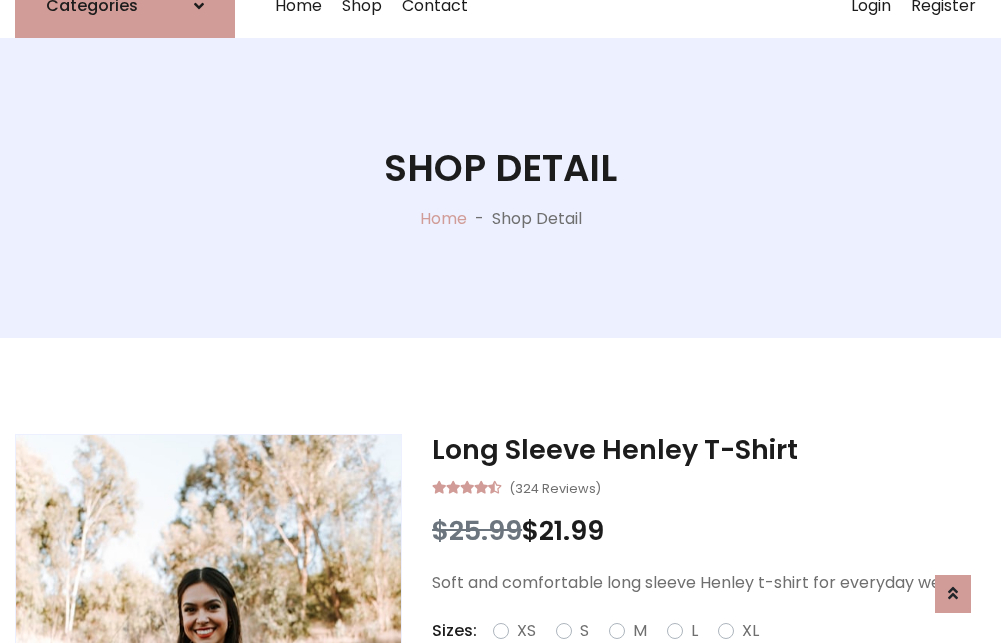 scroll, scrollTop: 167, scrollLeft: 0, axis: vertical 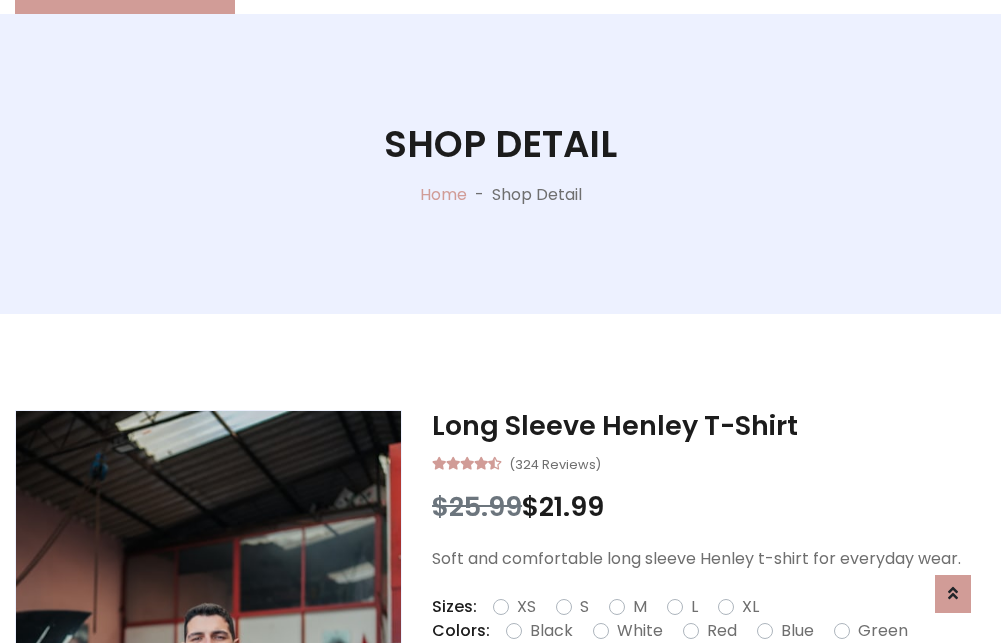 click on "Add To Cart" at bounding box center (653, 694) 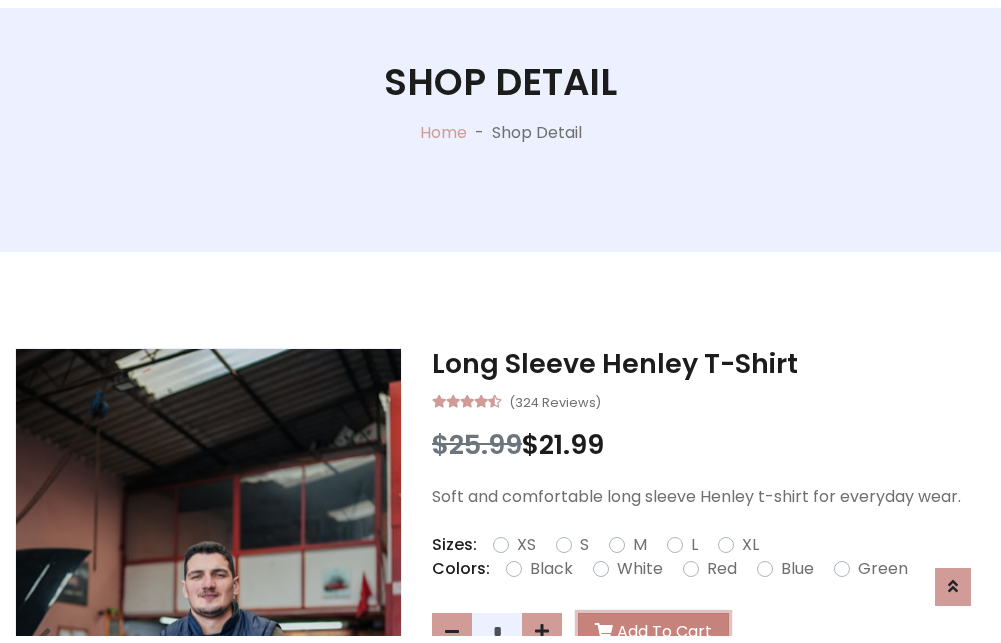 scroll, scrollTop: 0, scrollLeft: 0, axis: both 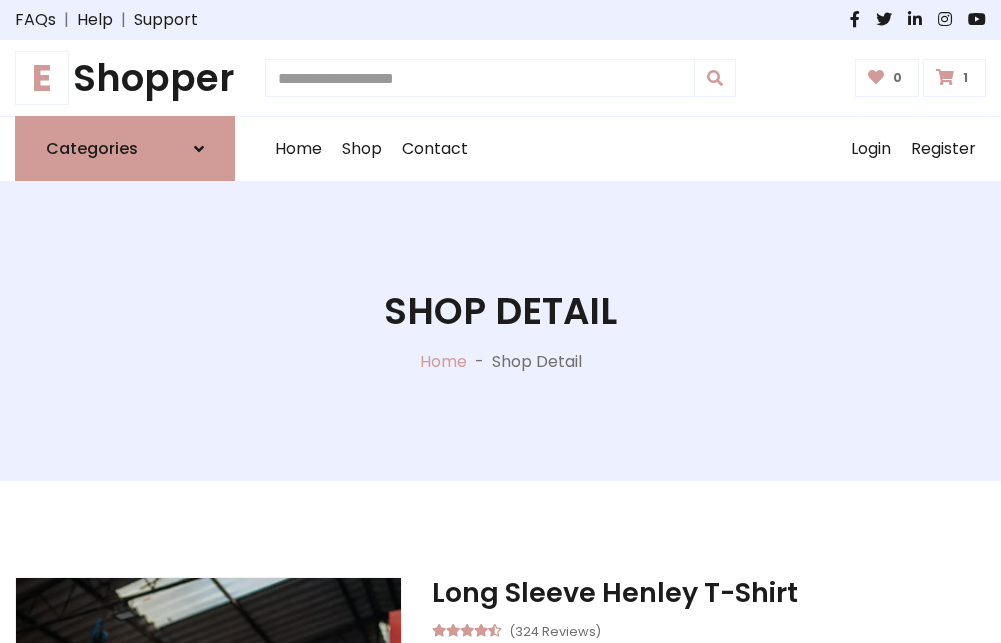 click at bounding box center (945, 77) 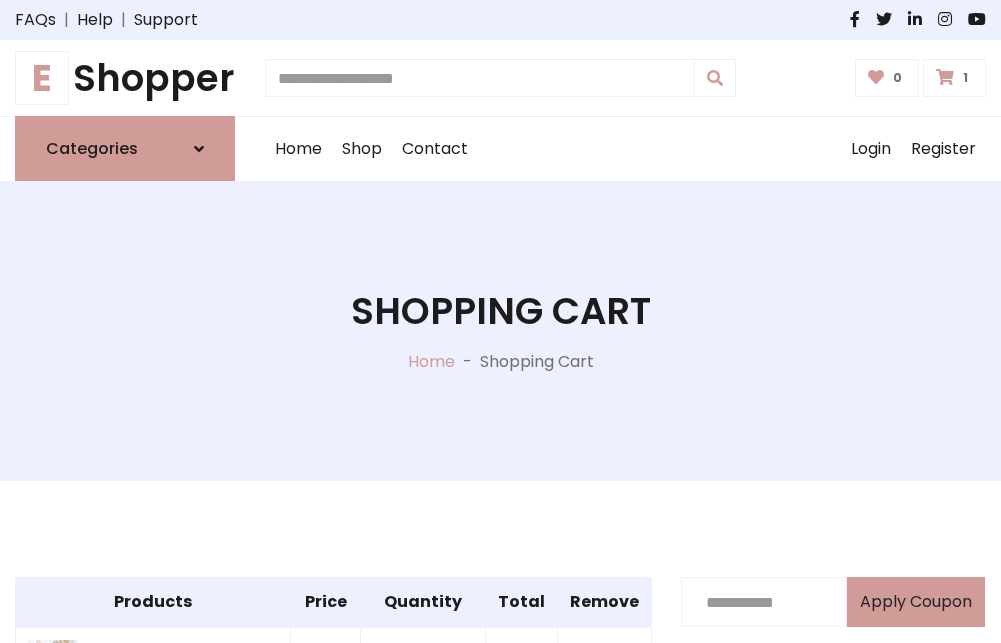 scroll, scrollTop: 474, scrollLeft: 0, axis: vertical 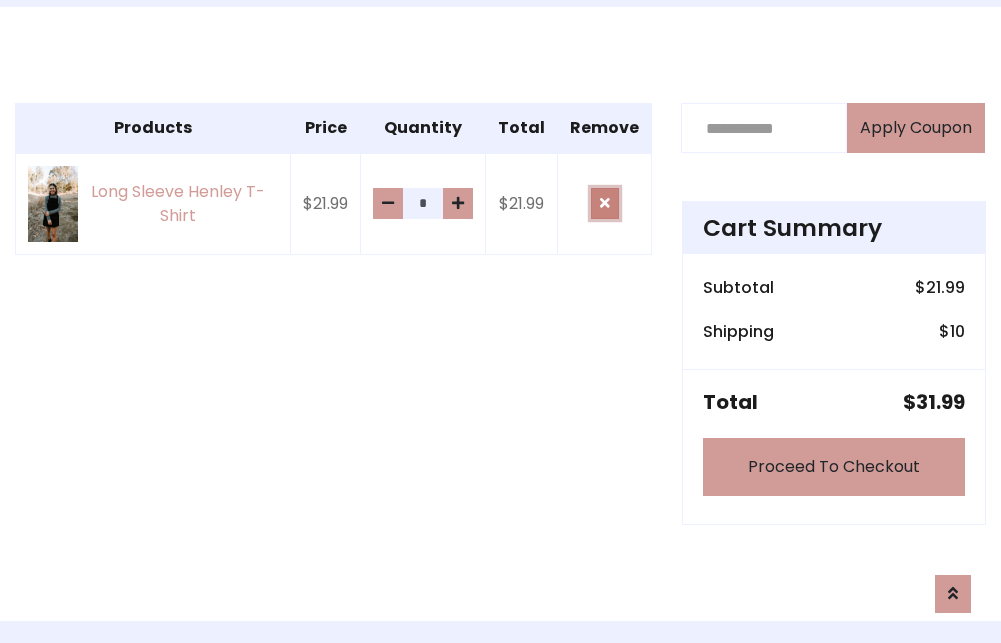click at bounding box center [605, 203] 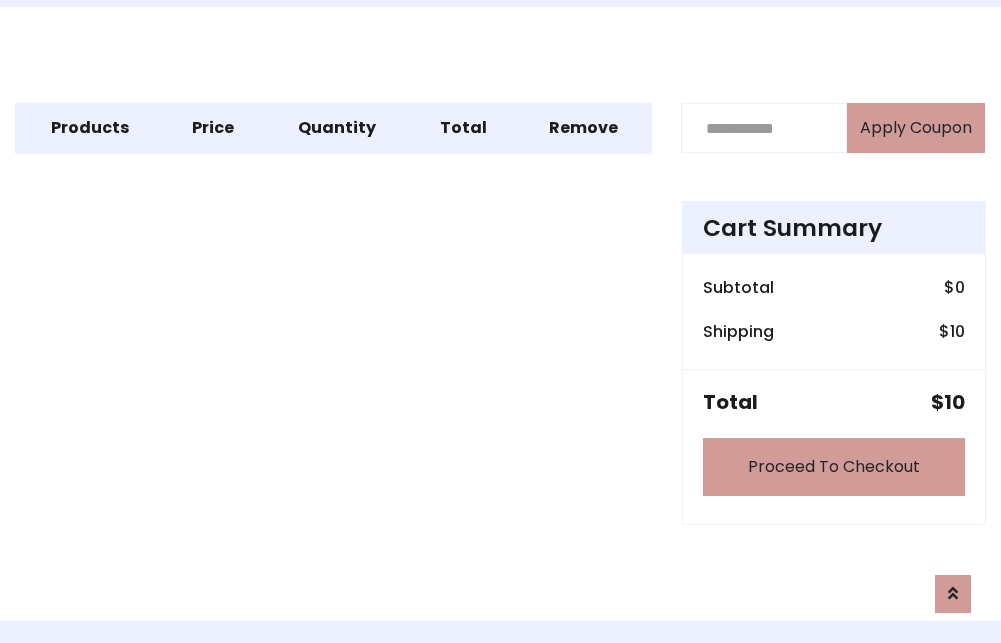 scroll, scrollTop: 247, scrollLeft: 0, axis: vertical 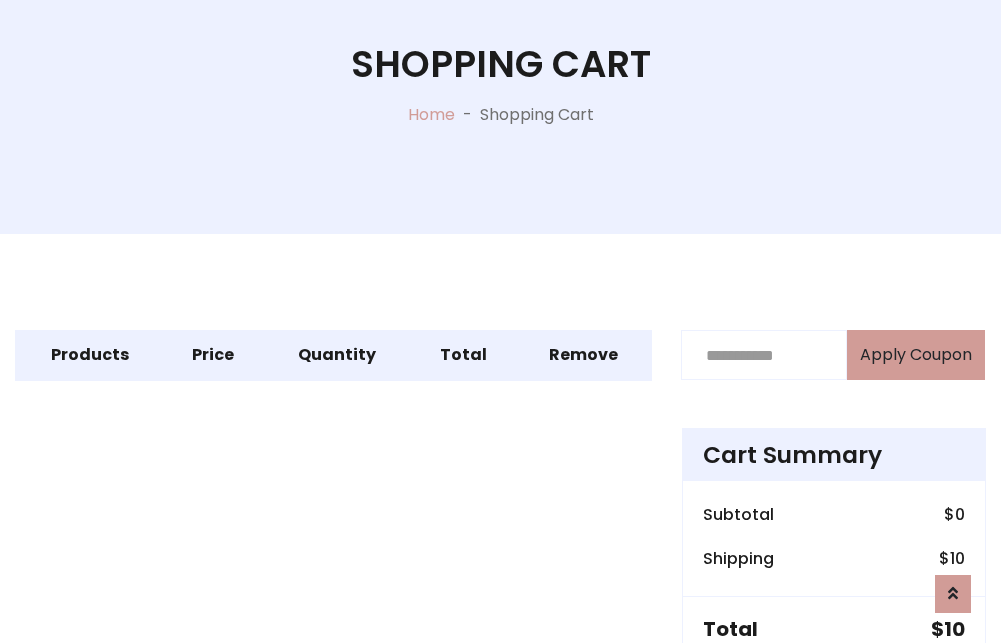 click on "Proceed To Checkout" at bounding box center (834, 694) 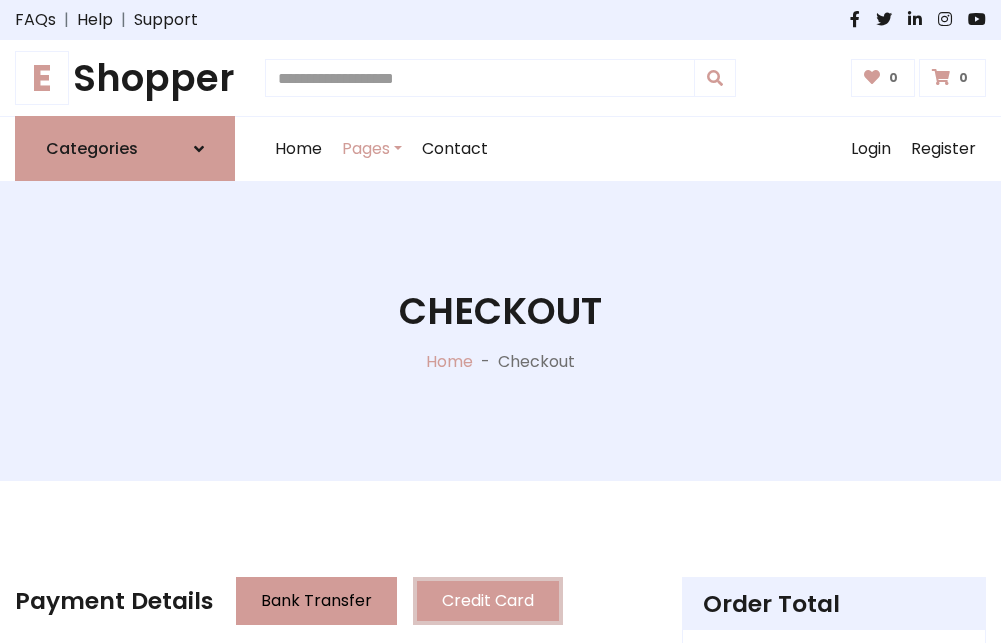 scroll, scrollTop: 137, scrollLeft: 0, axis: vertical 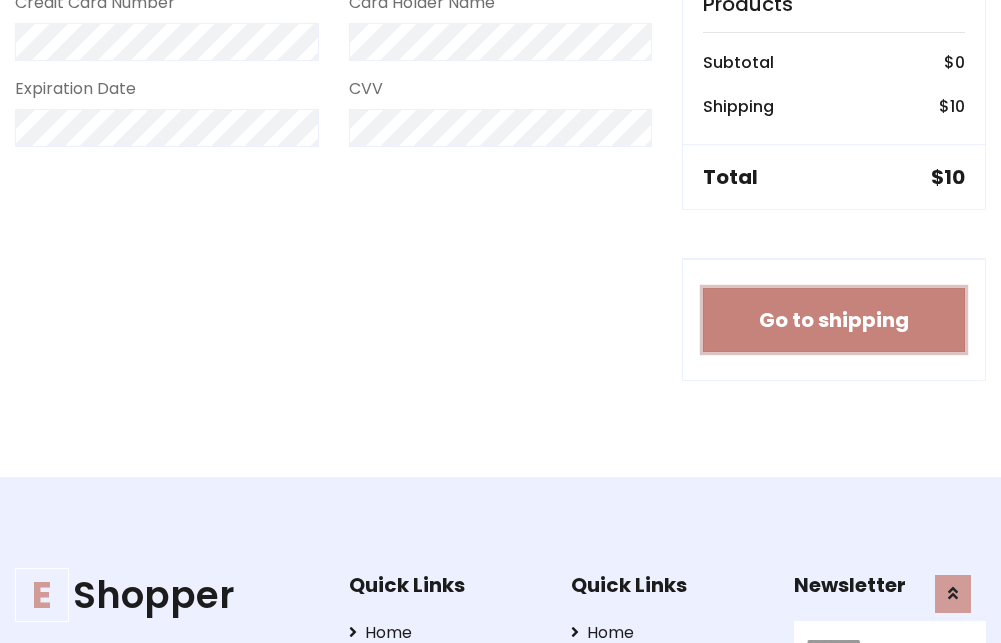 click on "Go to shipping" at bounding box center (834, 320) 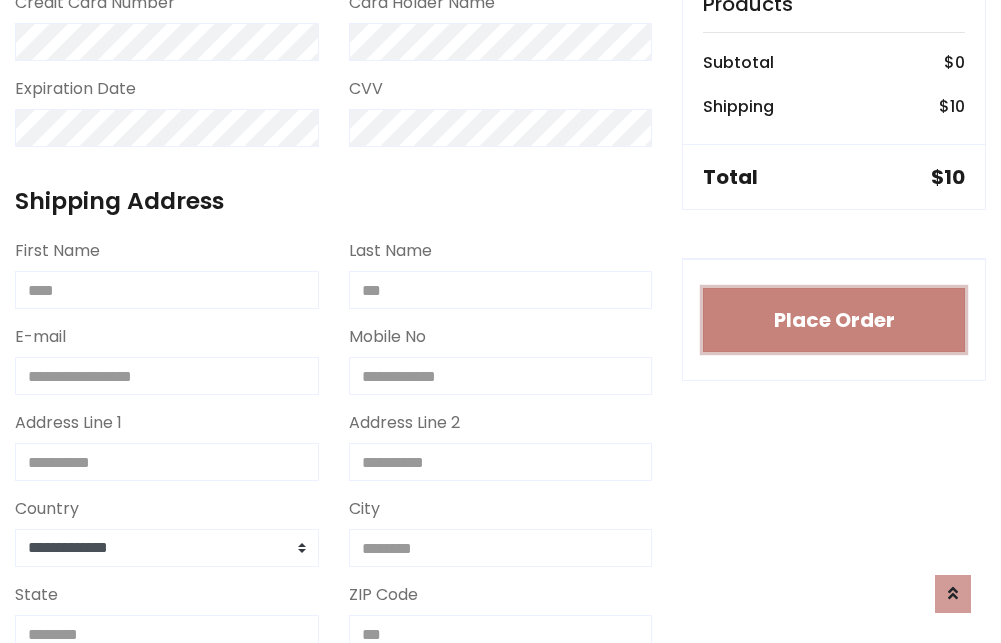 type 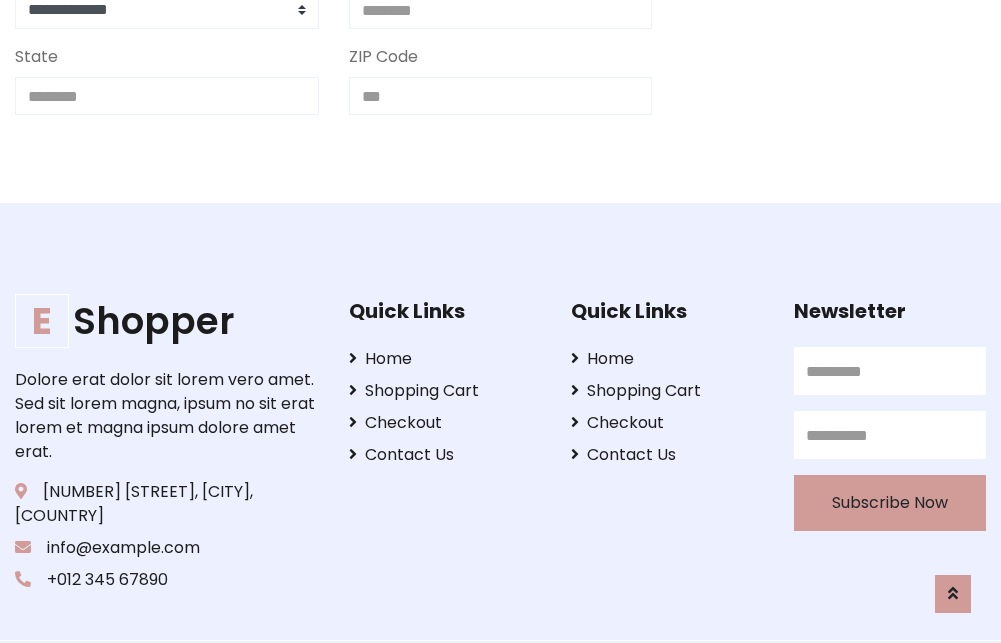 scroll, scrollTop: 713, scrollLeft: 0, axis: vertical 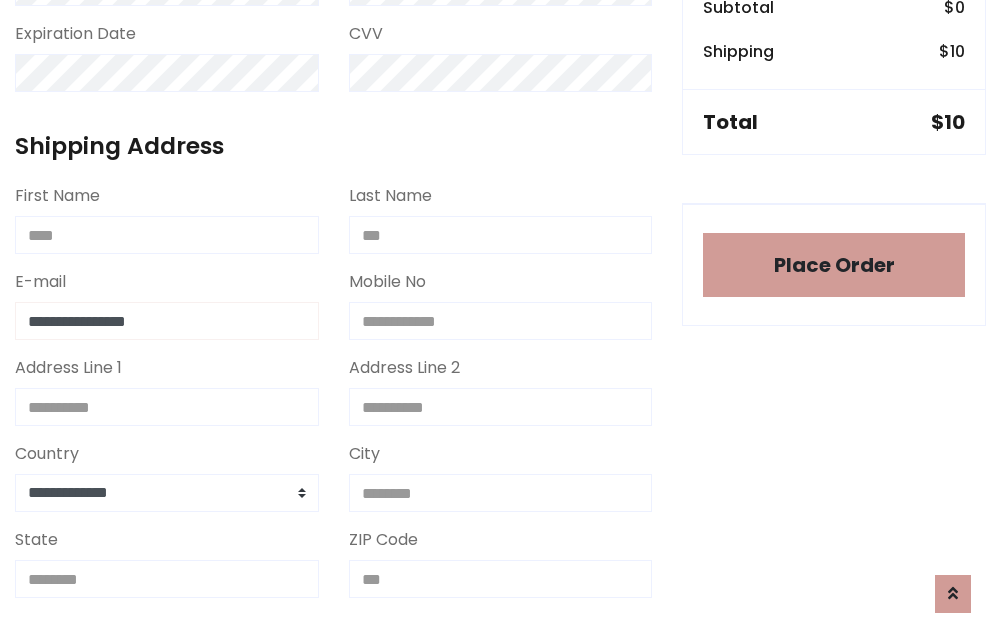 type on "**********" 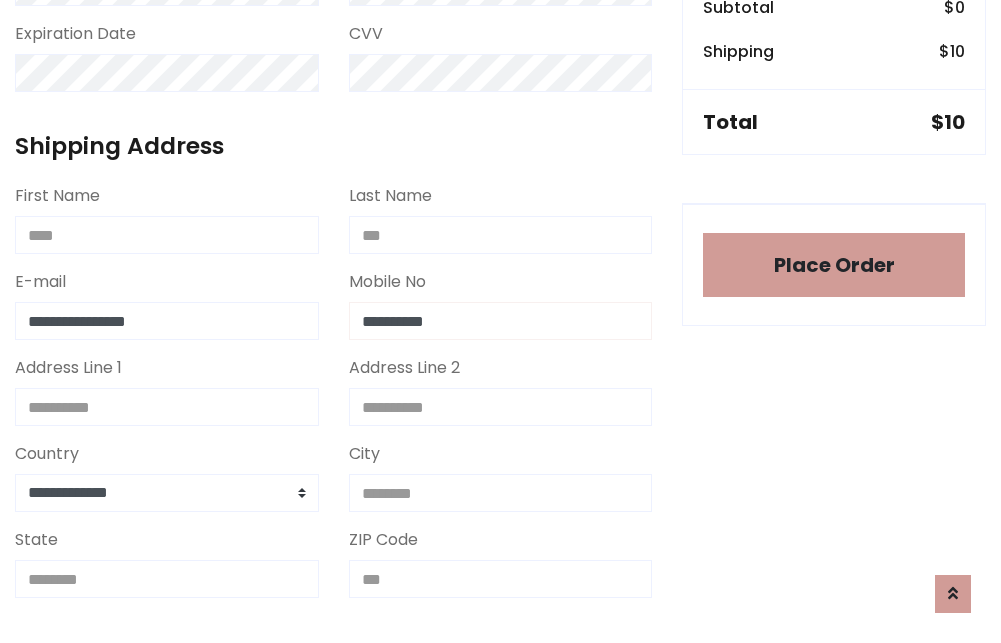 type on "**********" 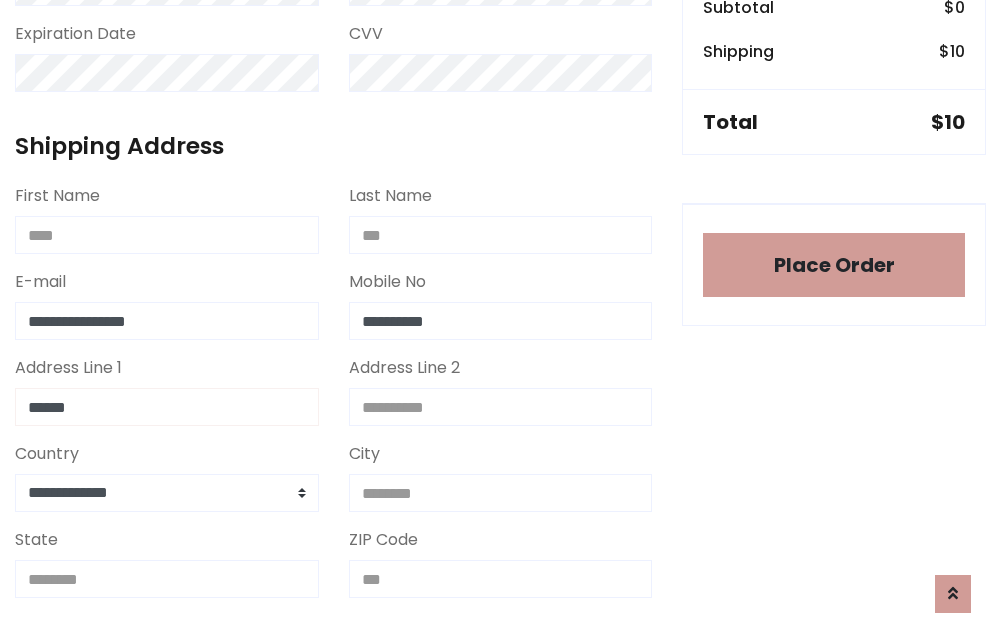 type on "******" 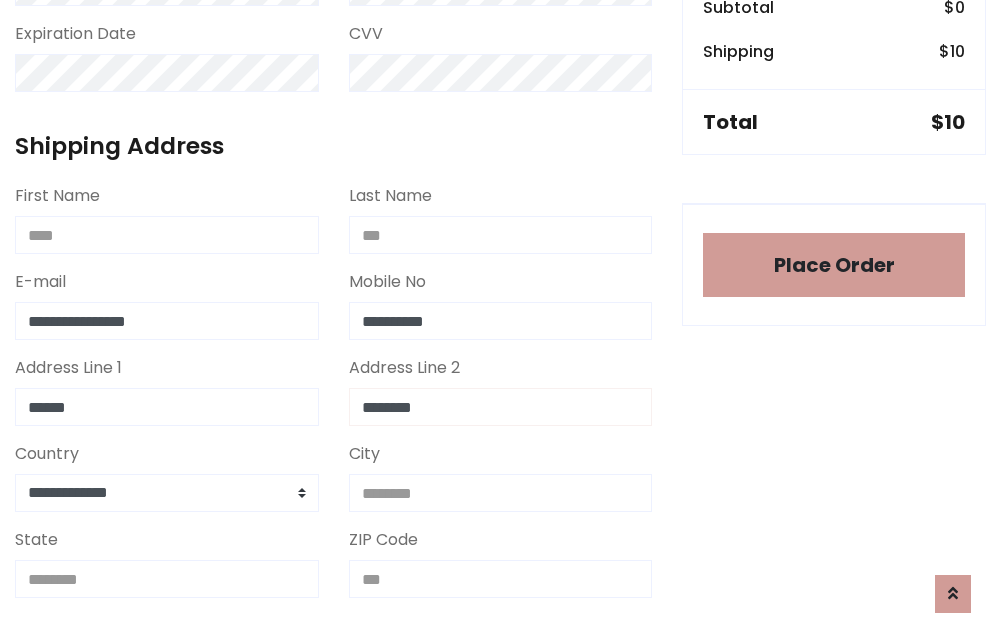 type on "********" 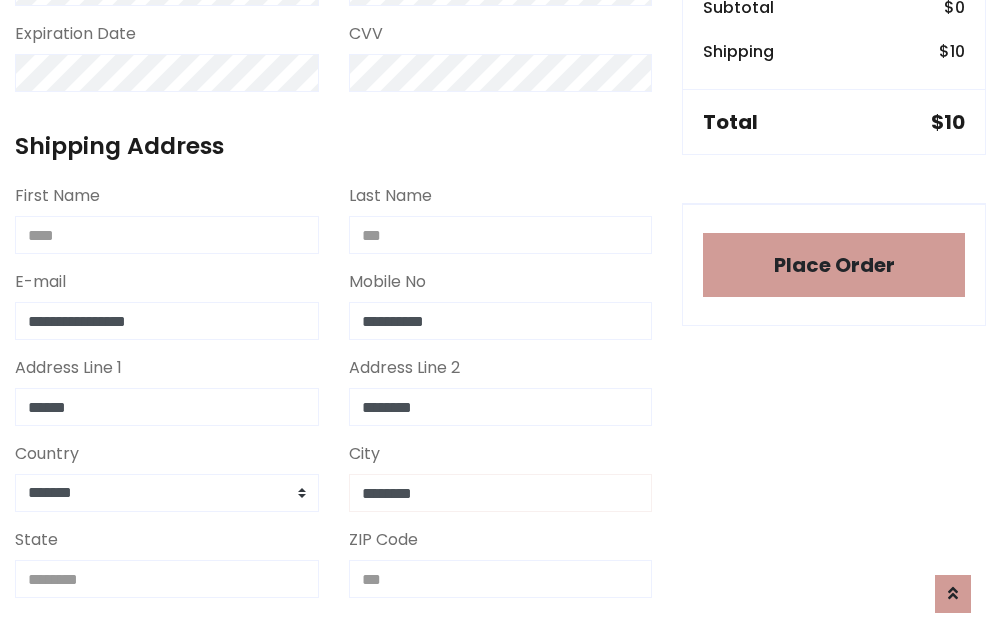 type on "********" 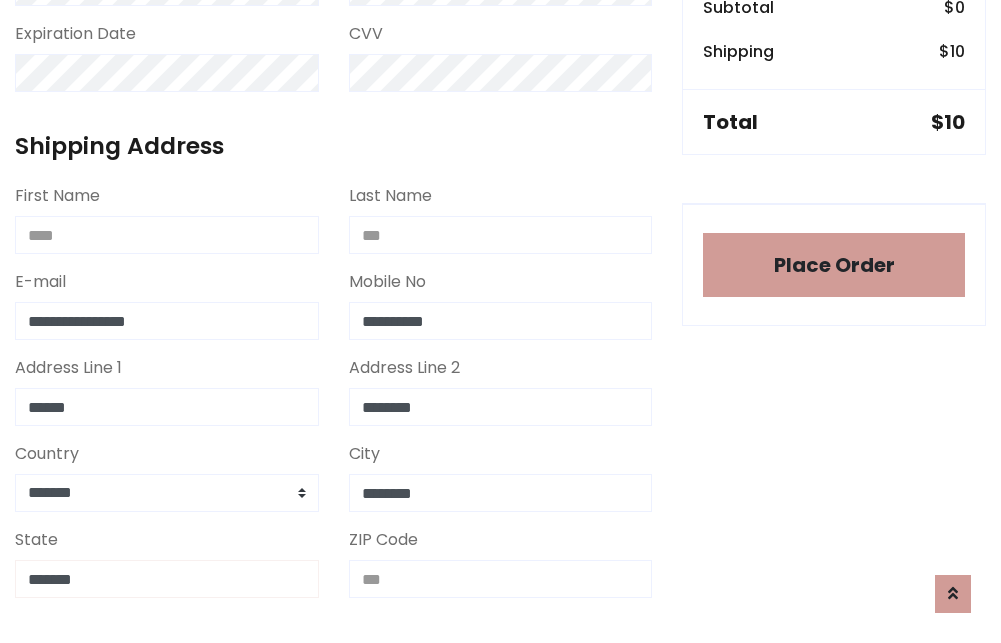 type on "*******" 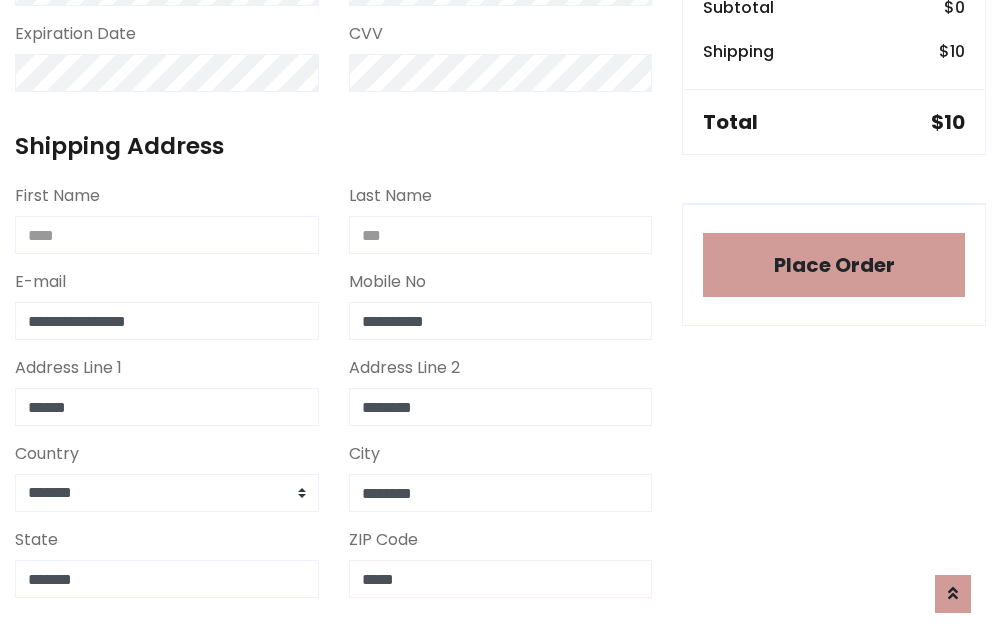 scroll, scrollTop: 403, scrollLeft: 0, axis: vertical 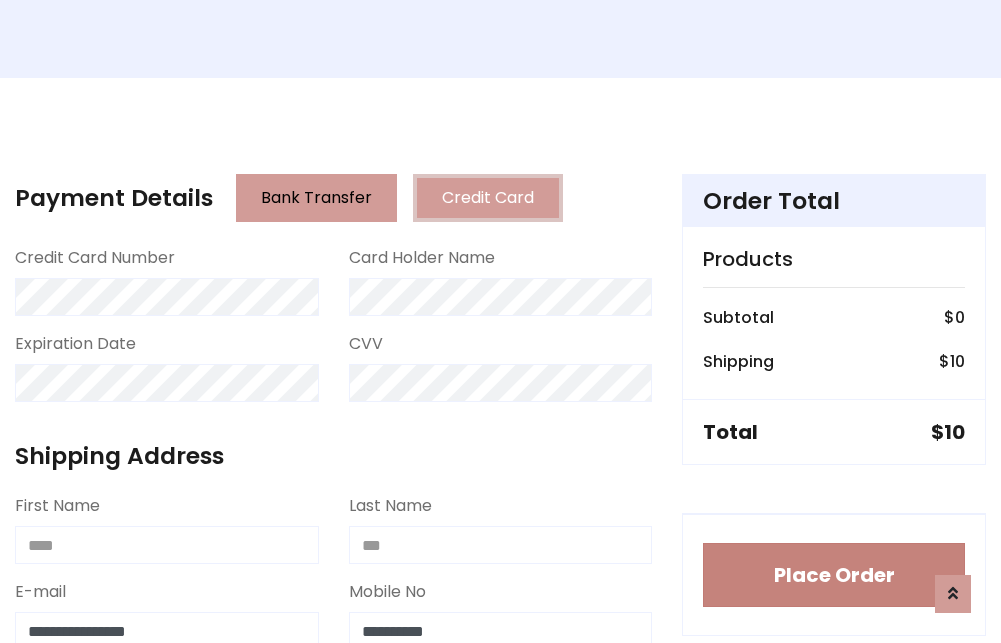 type on "*****" 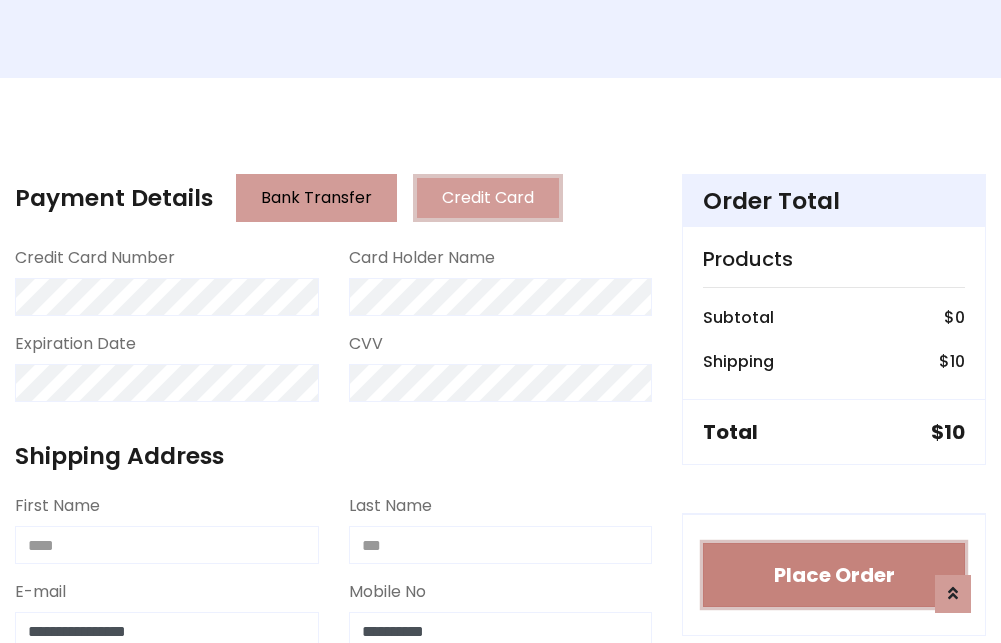click on "Place Order" at bounding box center (834, 575) 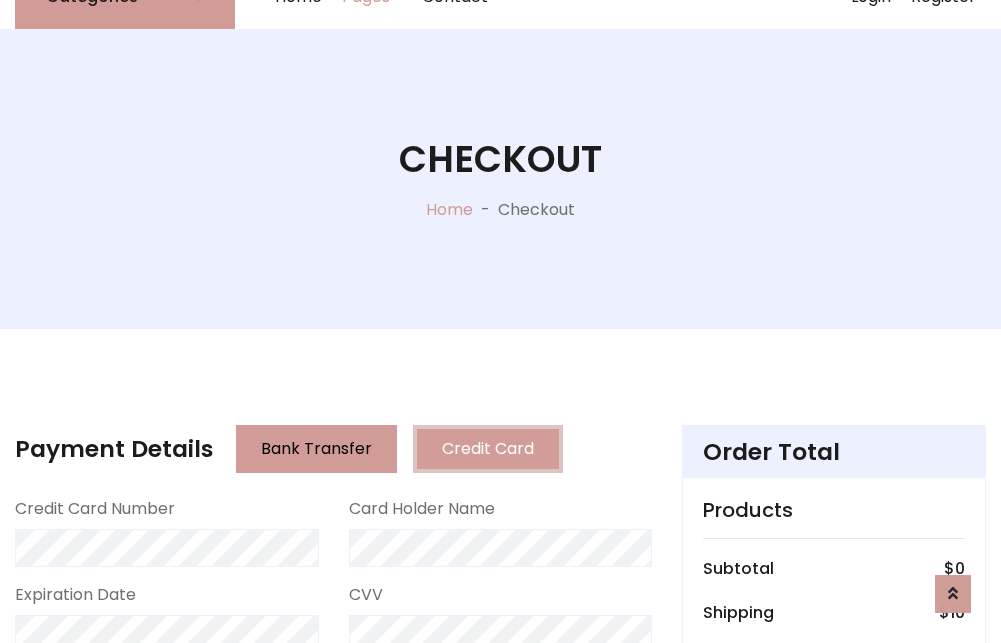 scroll, scrollTop: 0, scrollLeft: 0, axis: both 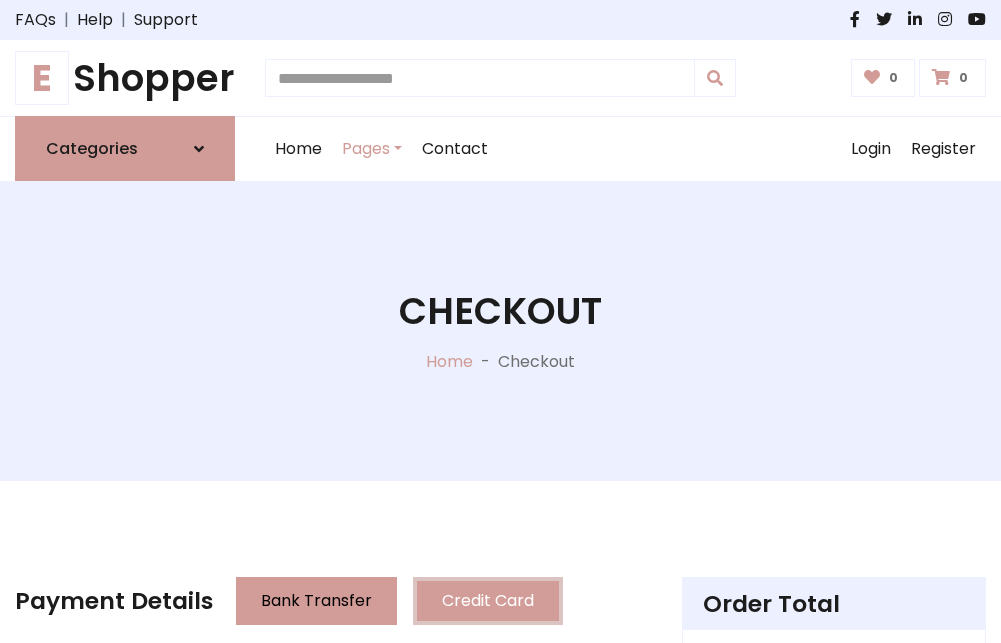 click on "E Shopper" at bounding box center [125, 78] 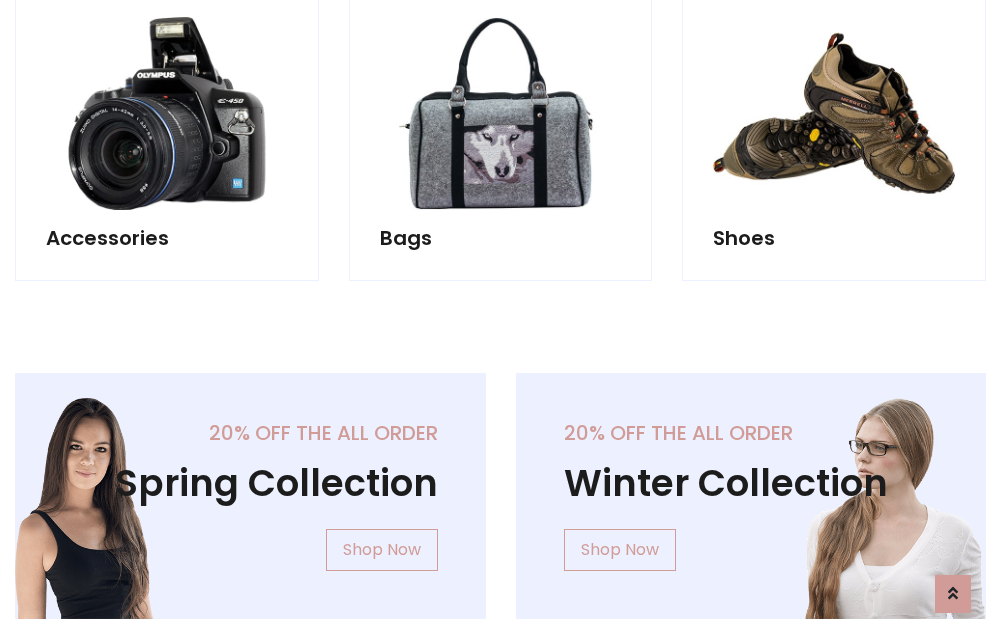 scroll, scrollTop: 770, scrollLeft: 0, axis: vertical 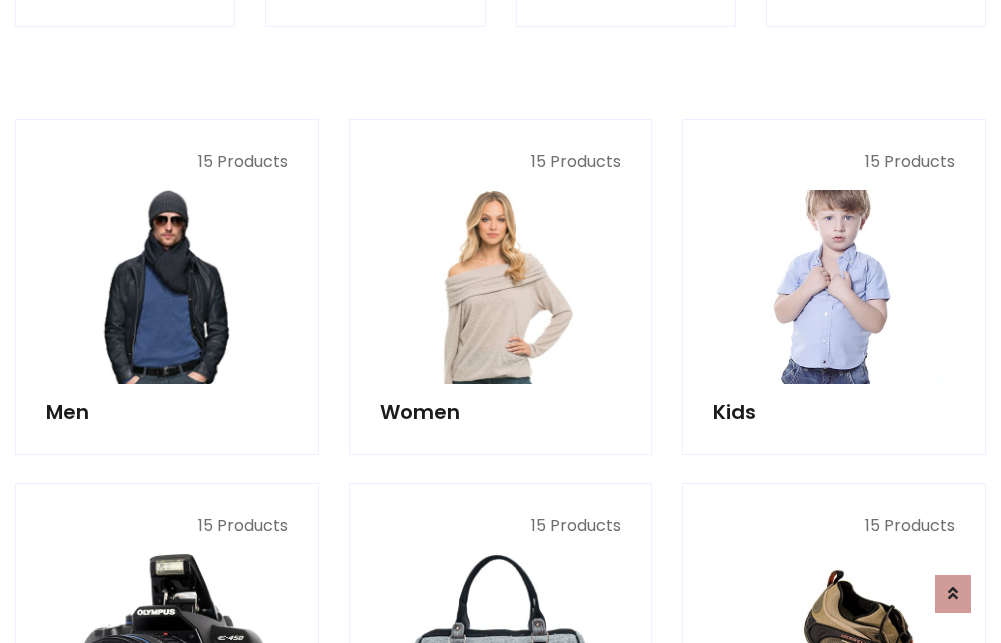 click at bounding box center [834, 287] 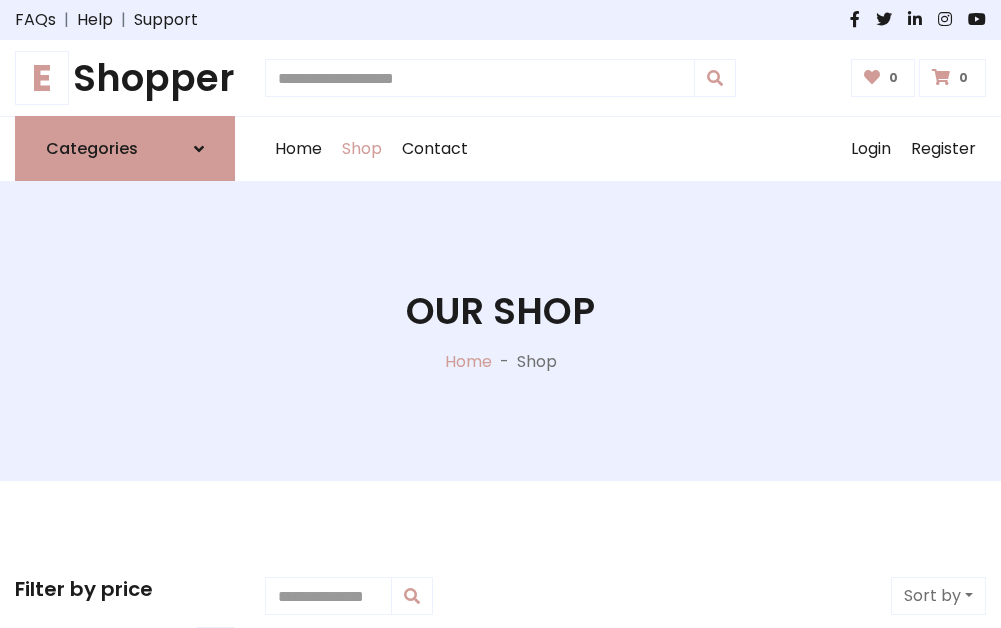 scroll, scrollTop: 549, scrollLeft: 0, axis: vertical 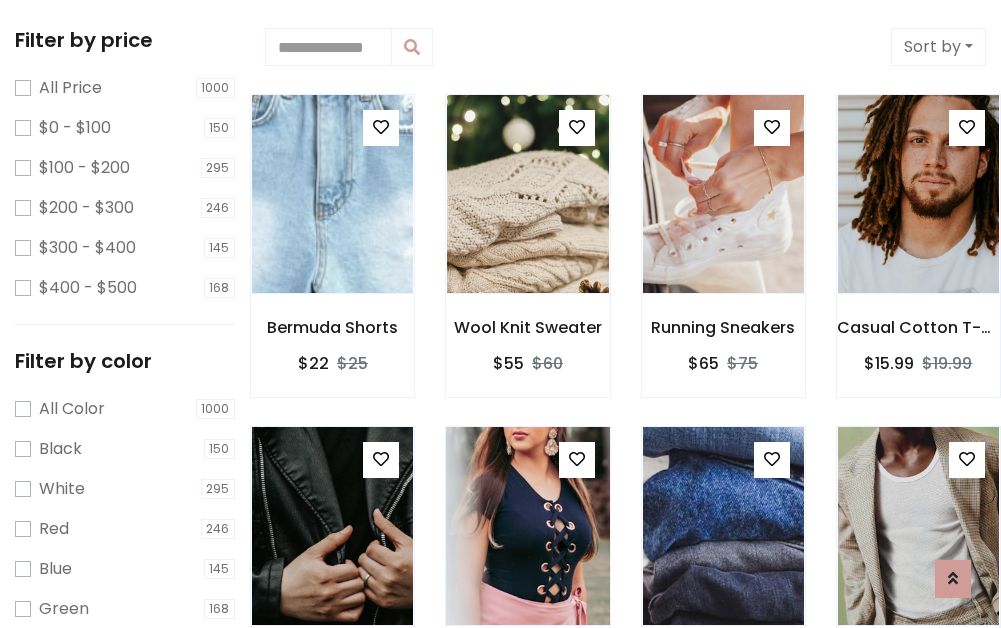 click at bounding box center (381, 127) 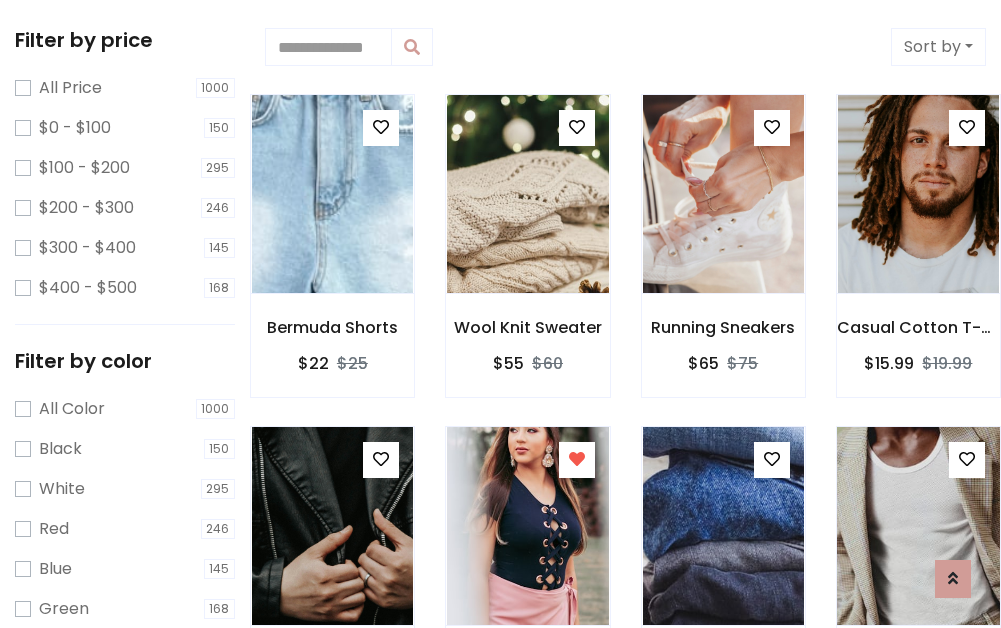 click at bounding box center [918, 526] 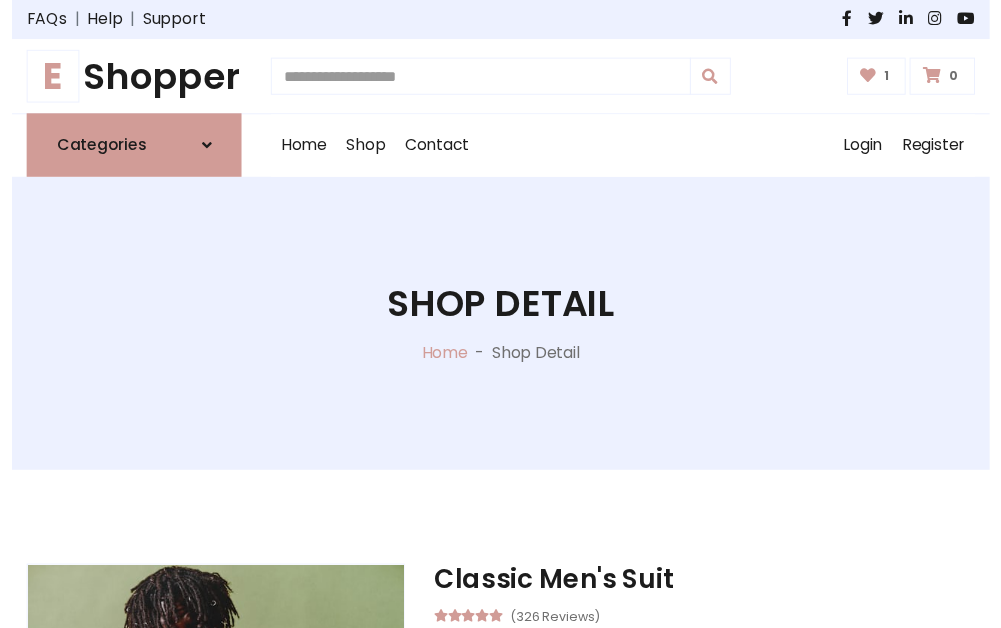 scroll, scrollTop: 262, scrollLeft: 0, axis: vertical 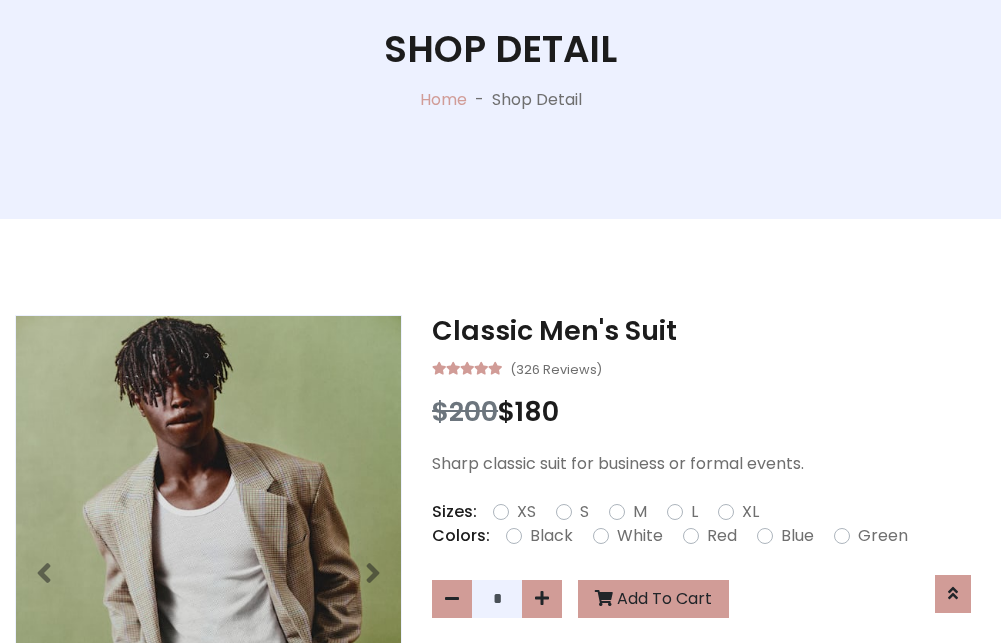 click on "XL" at bounding box center (750, 512) 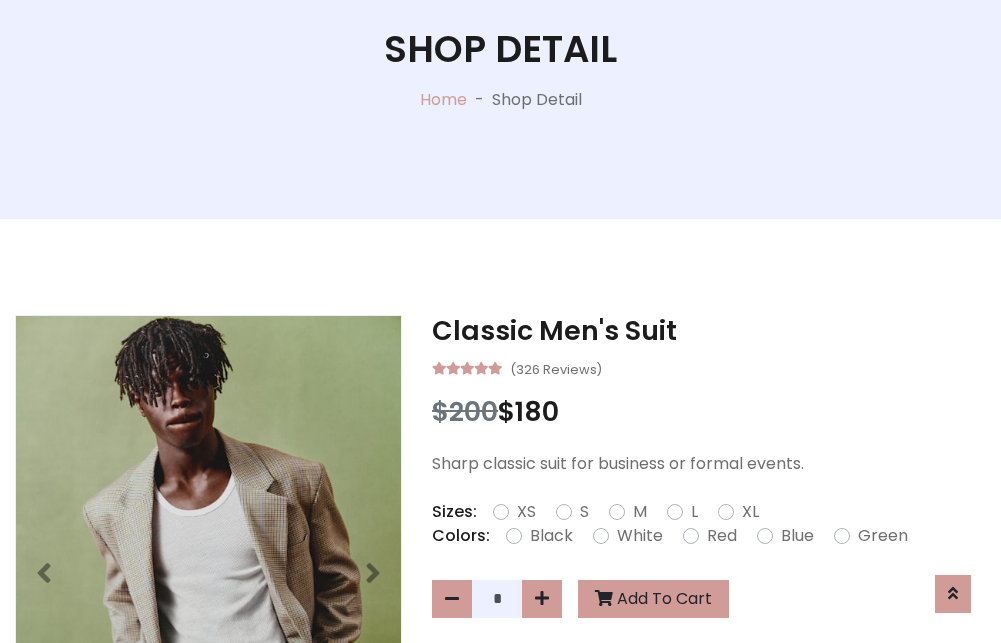 click on "Black" at bounding box center (551, 536) 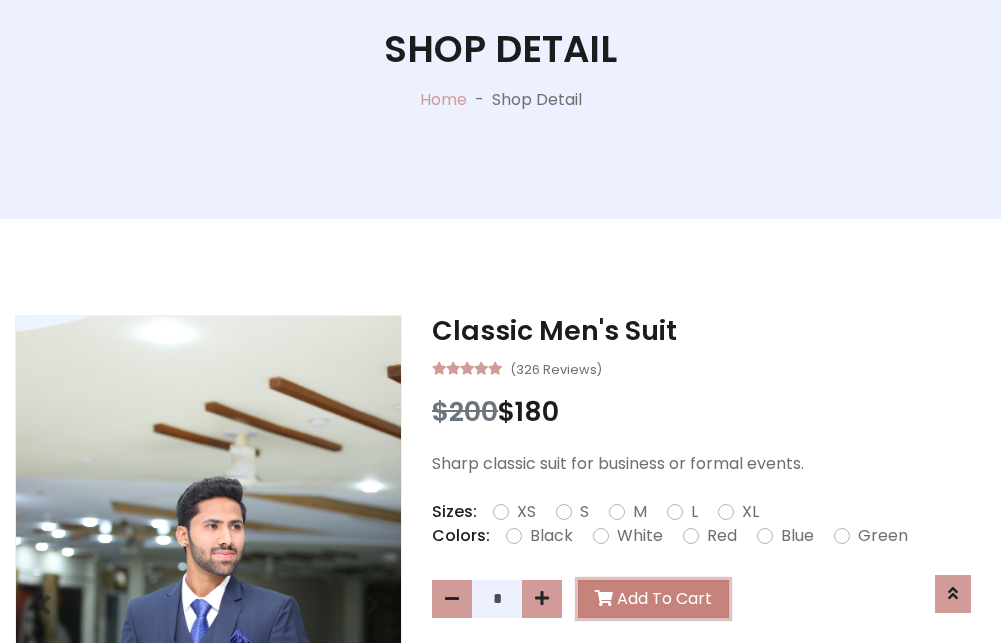 click on "Add To Cart" at bounding box center [653, 599] 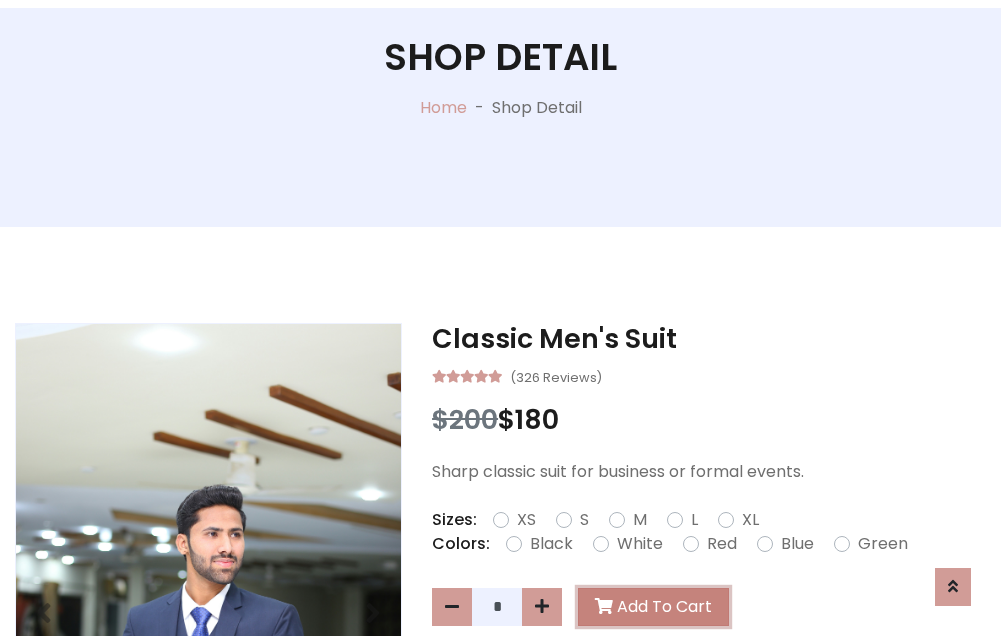 scroll, scrollTop: 0, scrollLeft: 0, axis: both 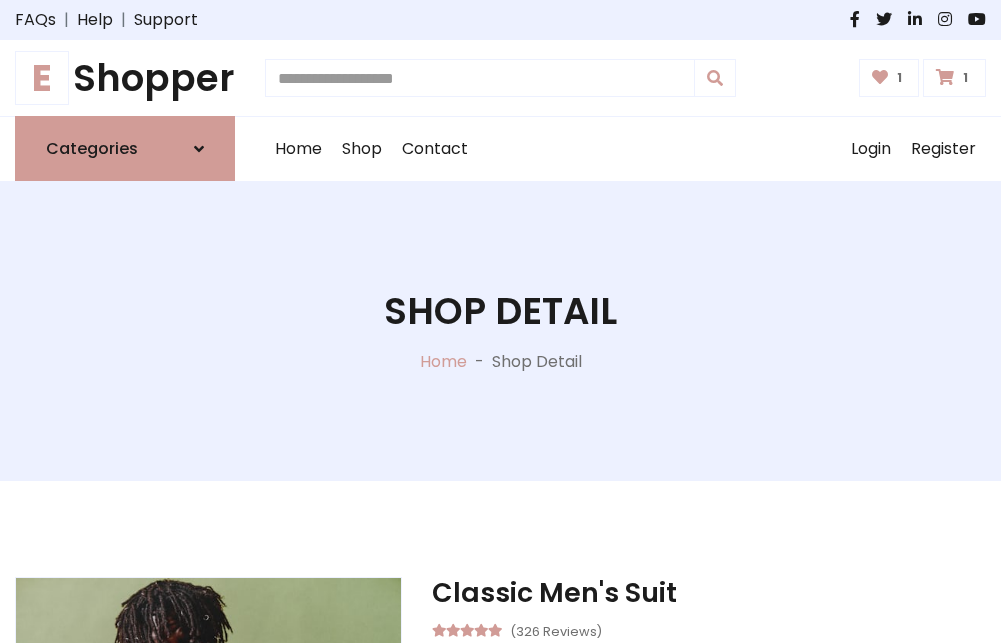click at bounding box center [945, 77] 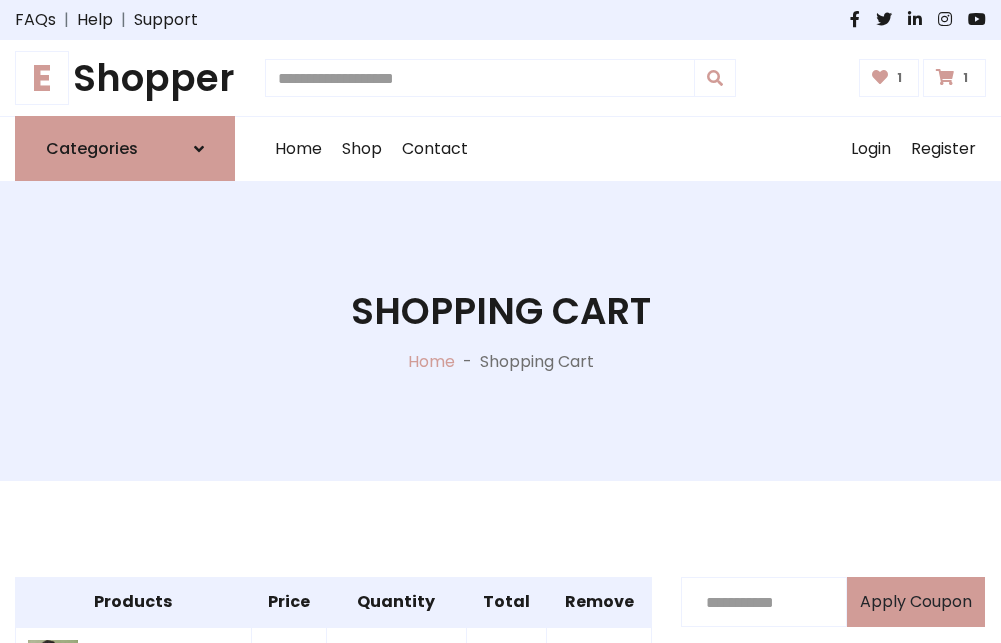 scroll, scrollTop: 570, scrollLeft: 0, axis: vertical 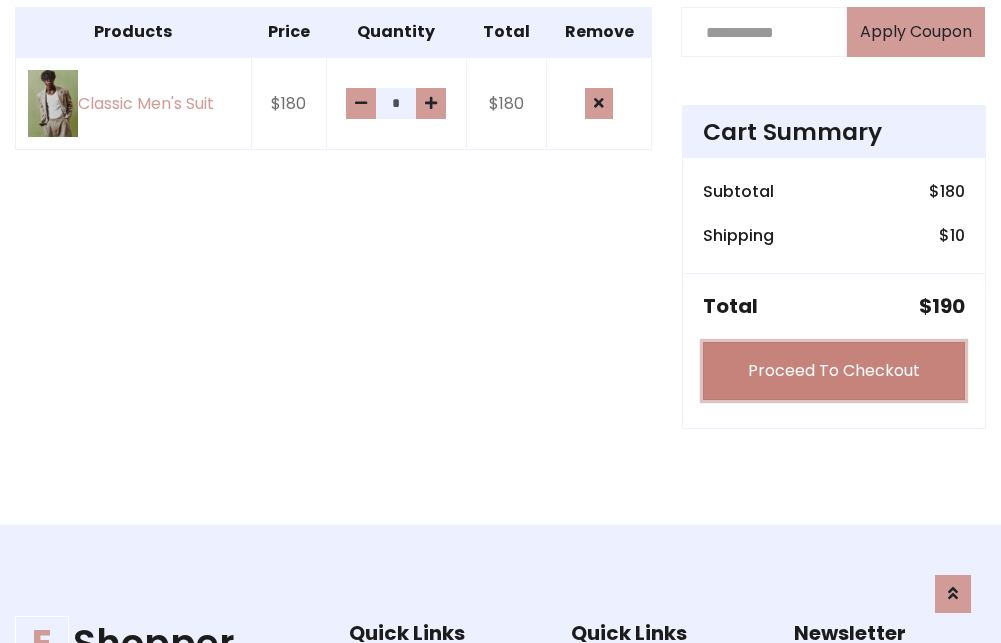 click on "Proceed To Checkout" at bounding box center (834, 371) 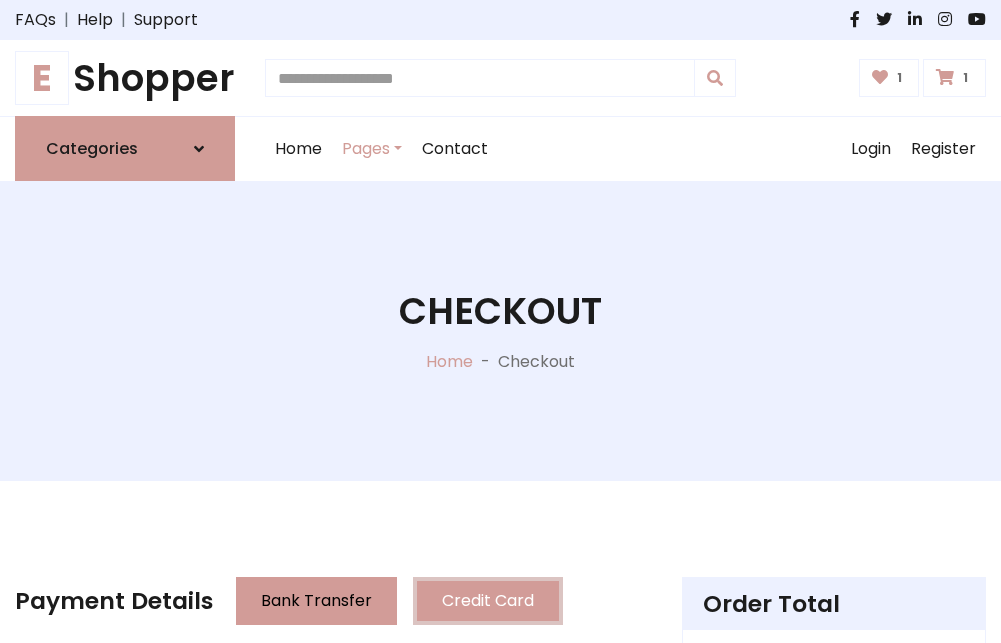 scroll, scrollTop: 201, scrollLeft: 0, axis: vertical 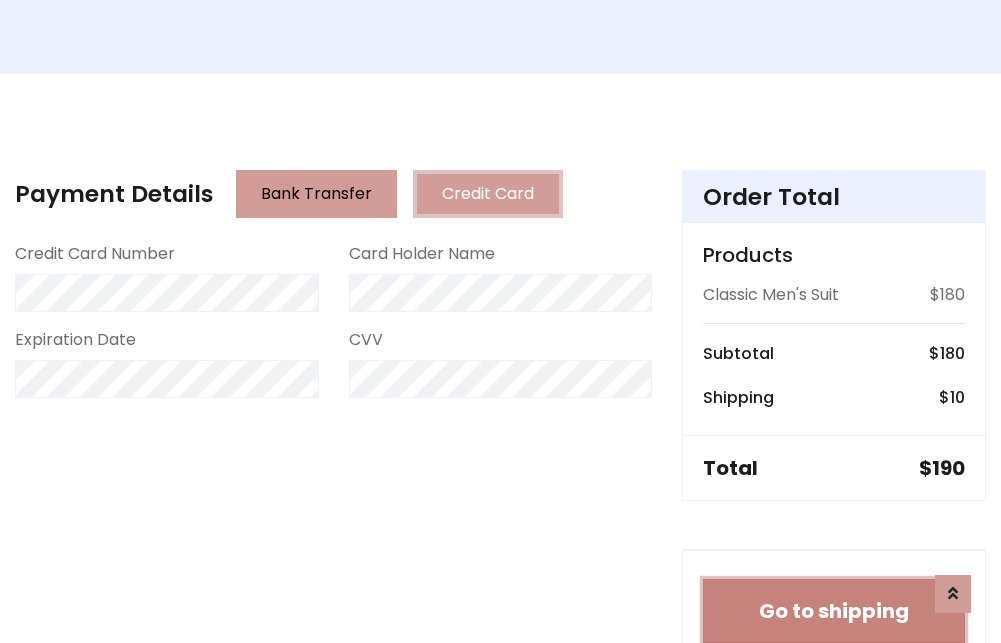 click on "Go to shipping" at bounding box center (834, 611) 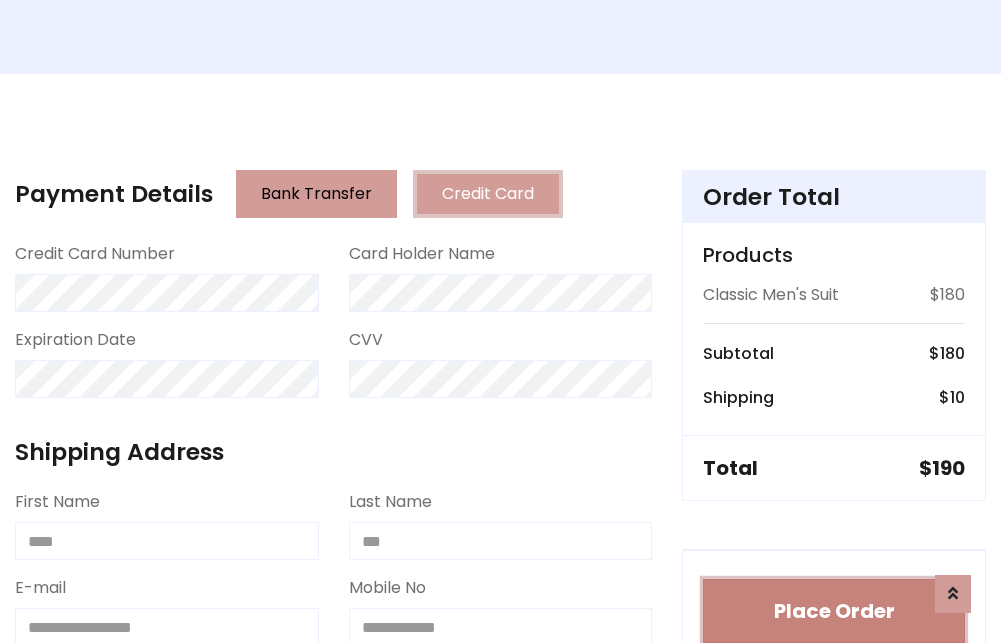 type 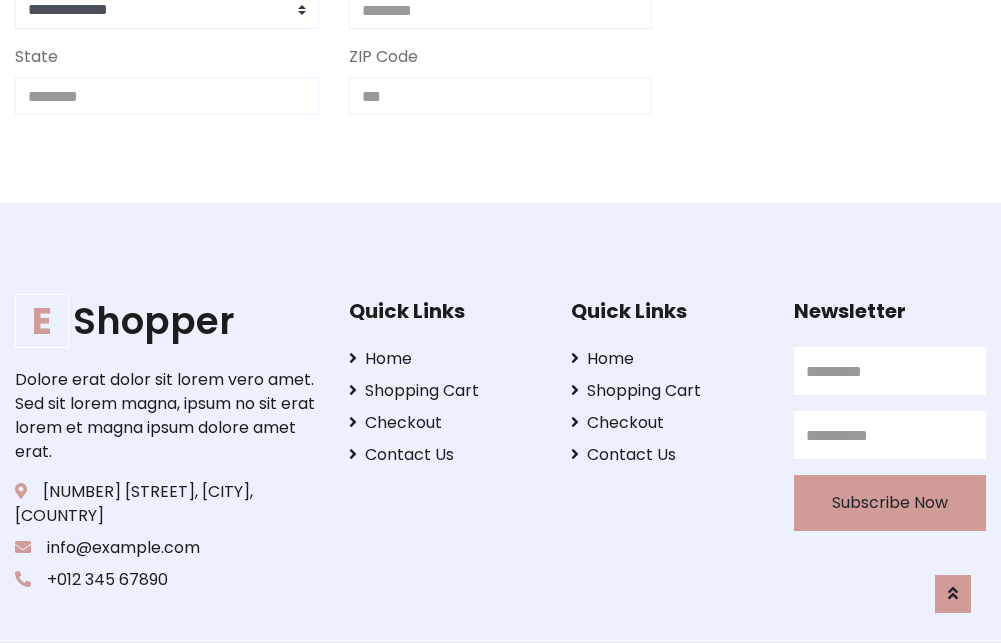 scroll, scrollTop: 713, scrollLeft: 0, axis: vertical 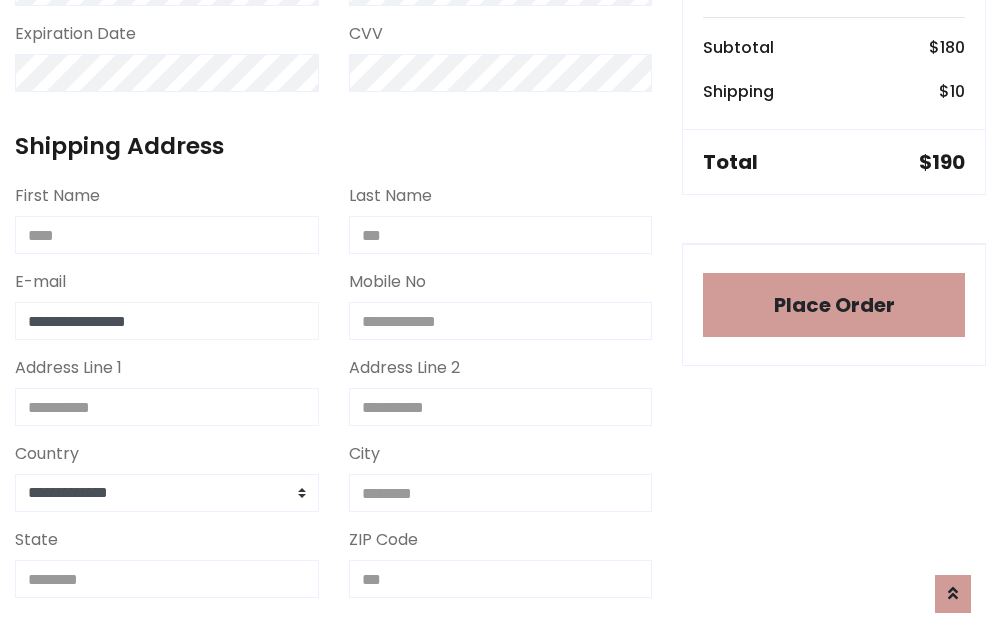 type on "**********" 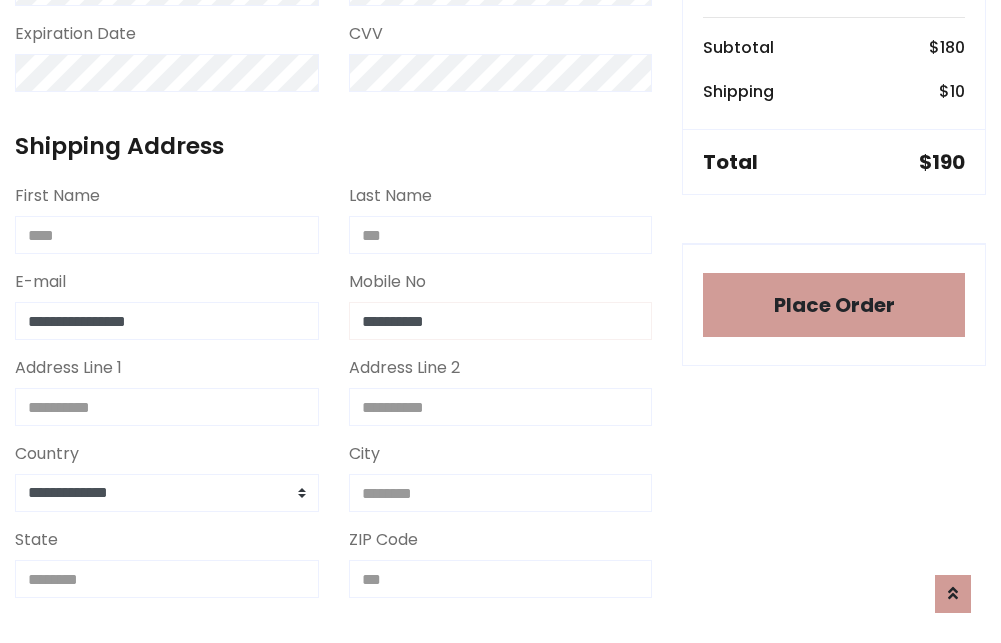 scroll, scrollTop: 573, scrollLeft: 0, axis: vertical 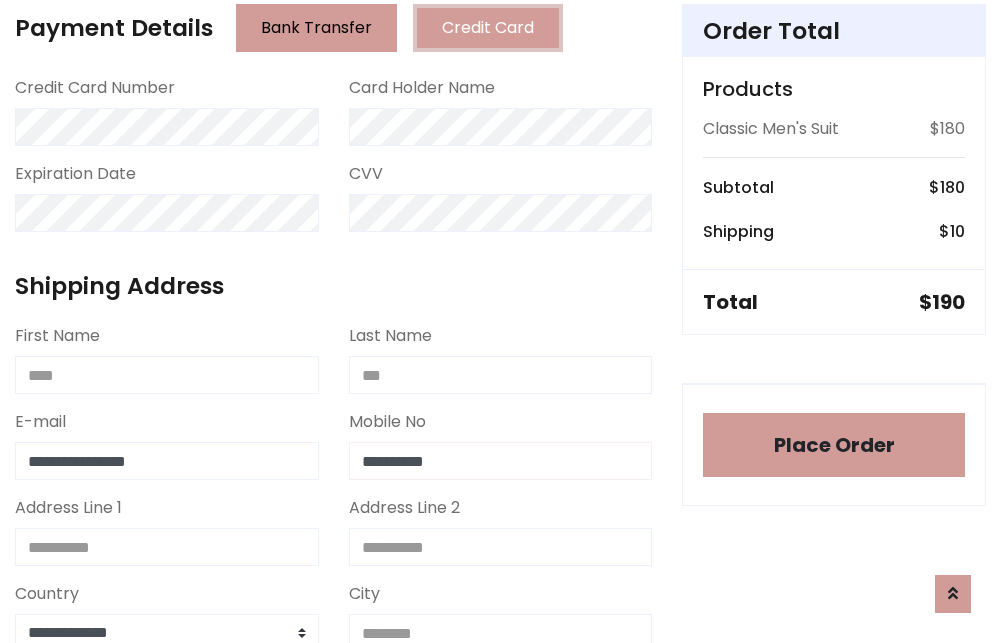 type on "**********" 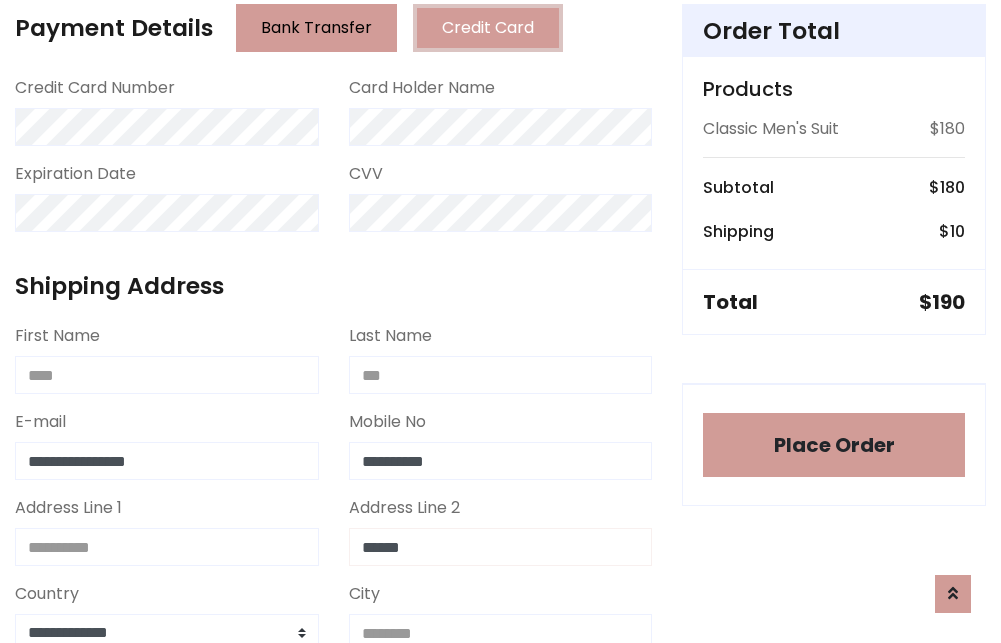 type on "******" 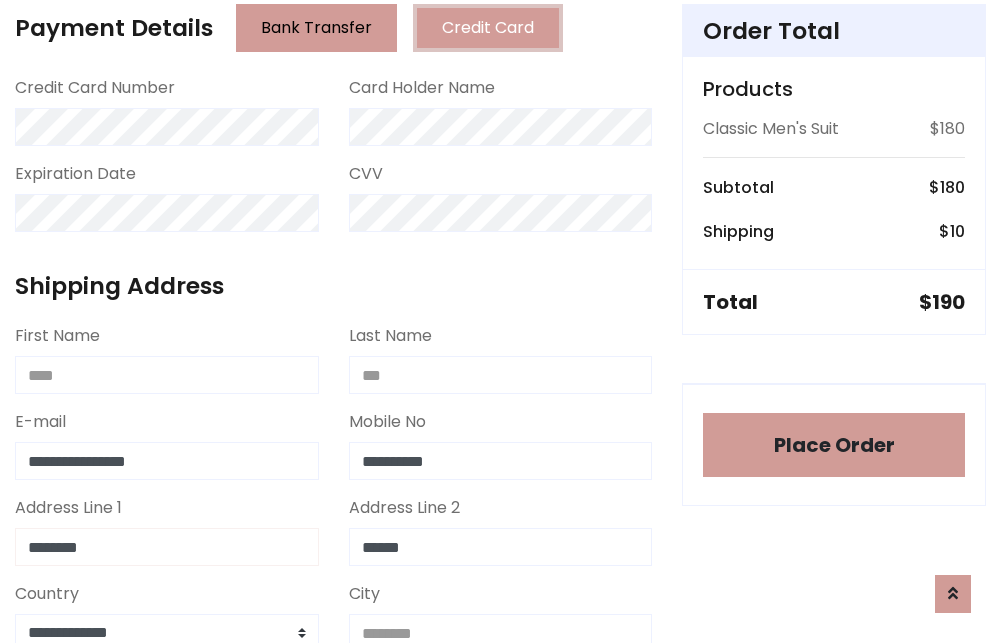 type on "********" 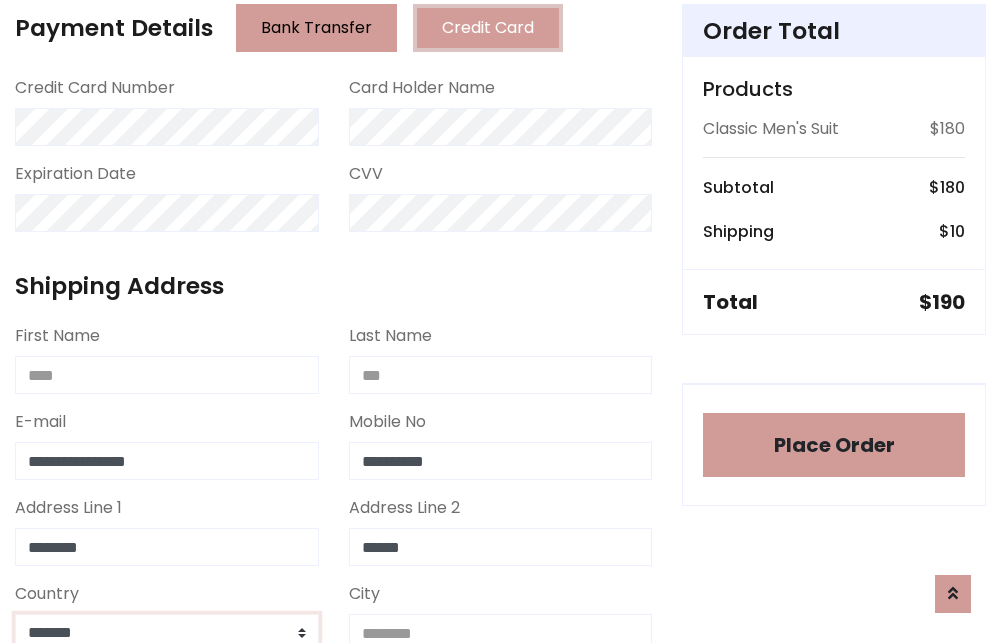 scroll, scrollTop: 583, scrollLeft: 0, axis: vertical 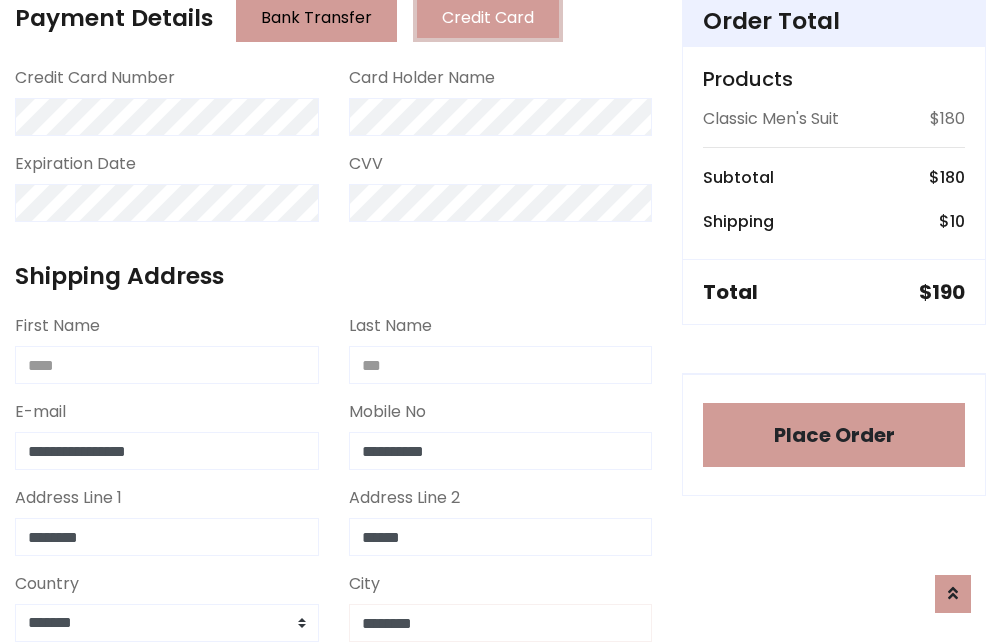 type on "********" 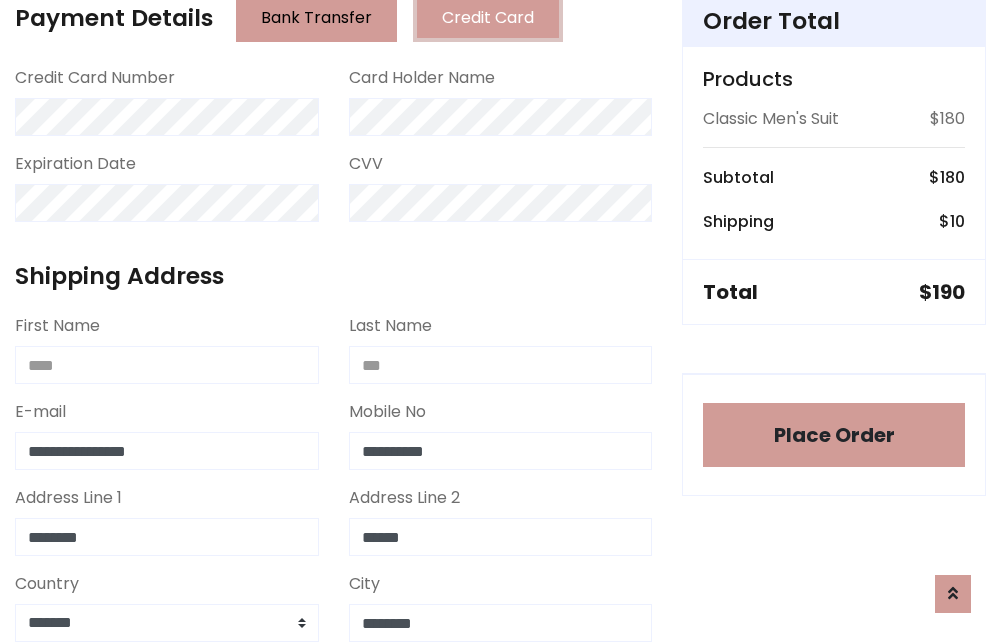 scroll, scrollTop: 971, scrollLeft: 0, axis: vertical 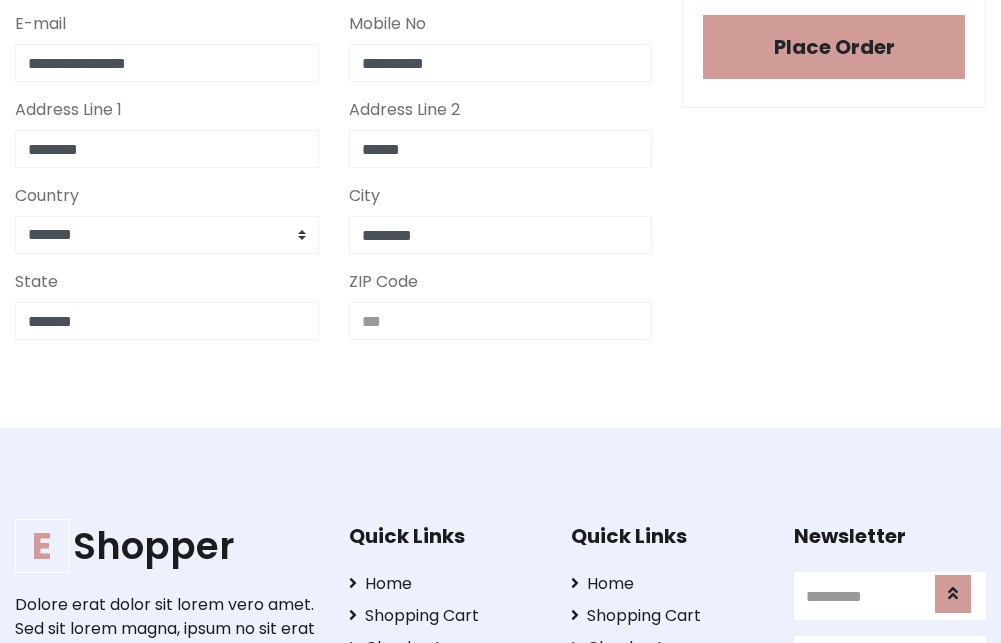 type on "*******" 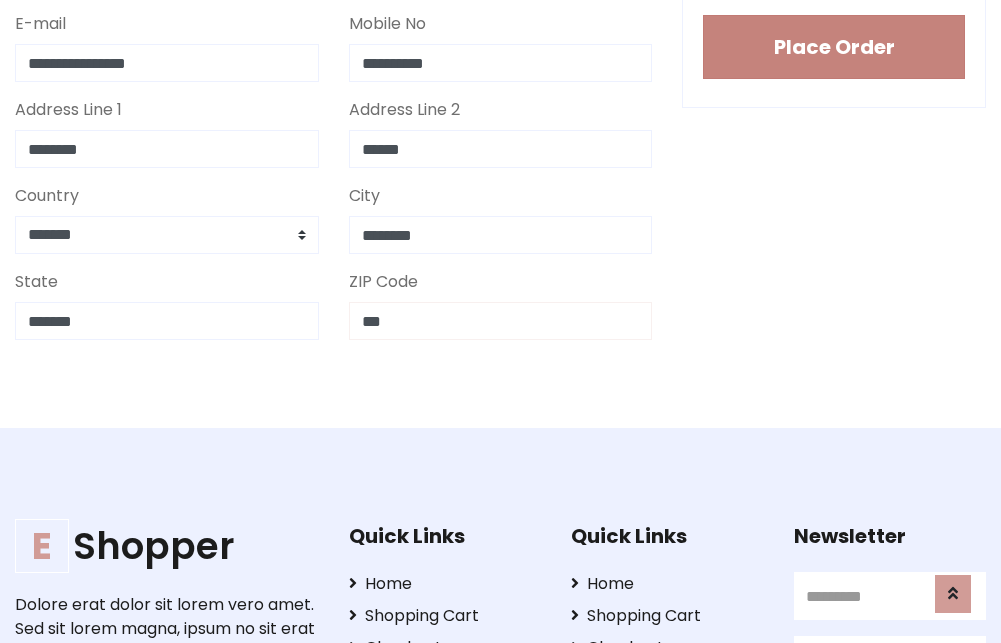 type on "***" 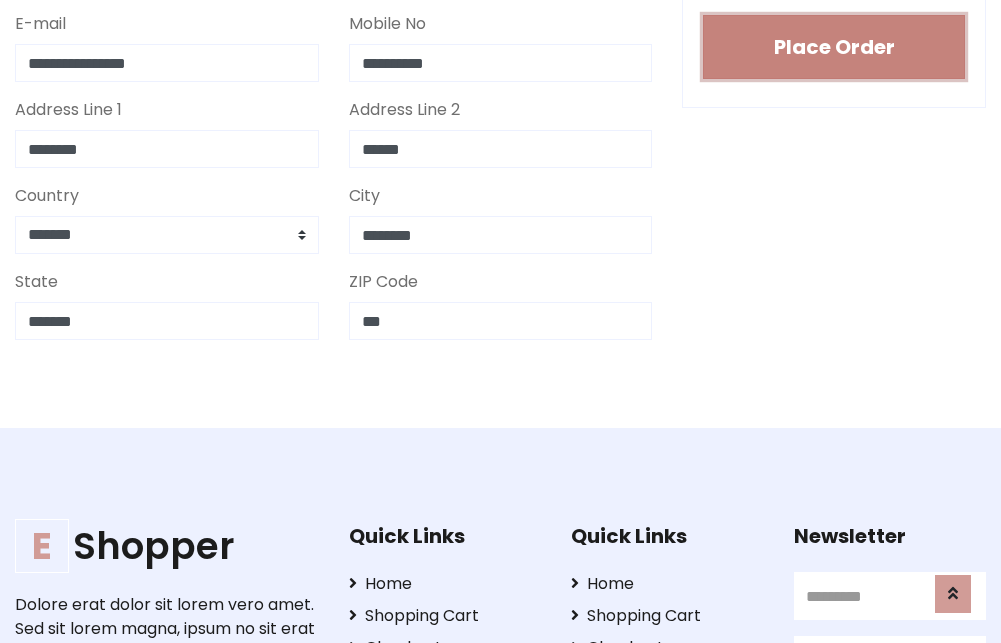 click on "Place Order" at bounding box center (834, 47) 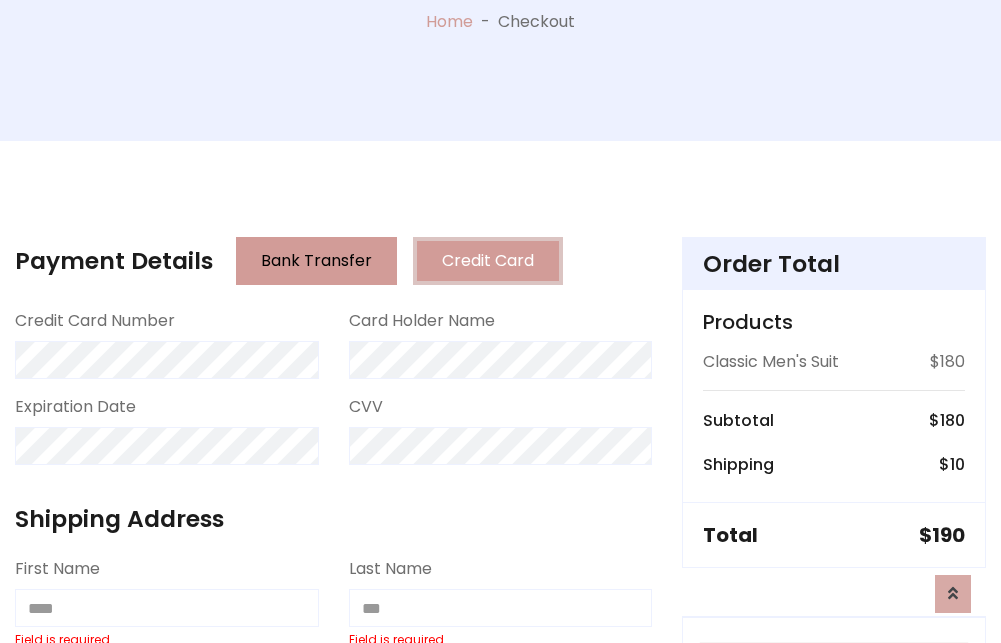 scroll, scrollTop: 0, scrollLeft: 0, axis: both 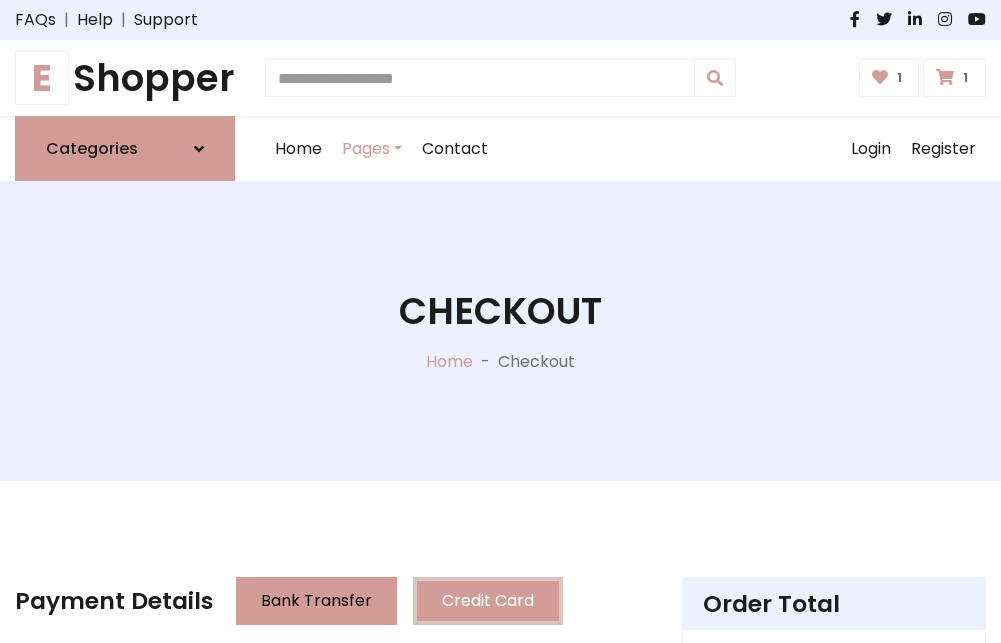 click on "E" at bounding box center (42, 78) 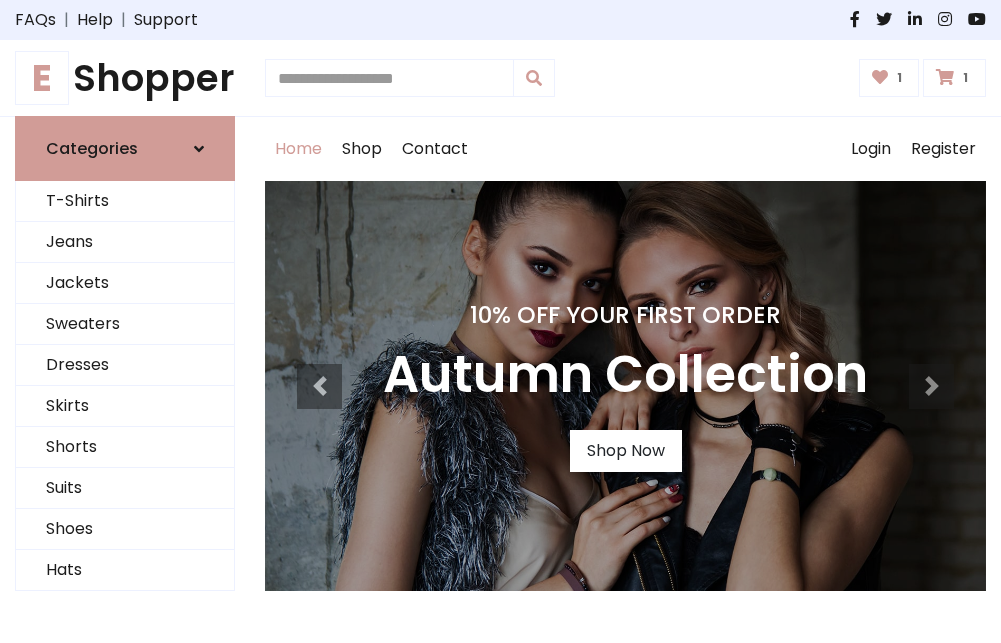 scroll, scrollTop: 0, scrollLeft: 0, axis: both 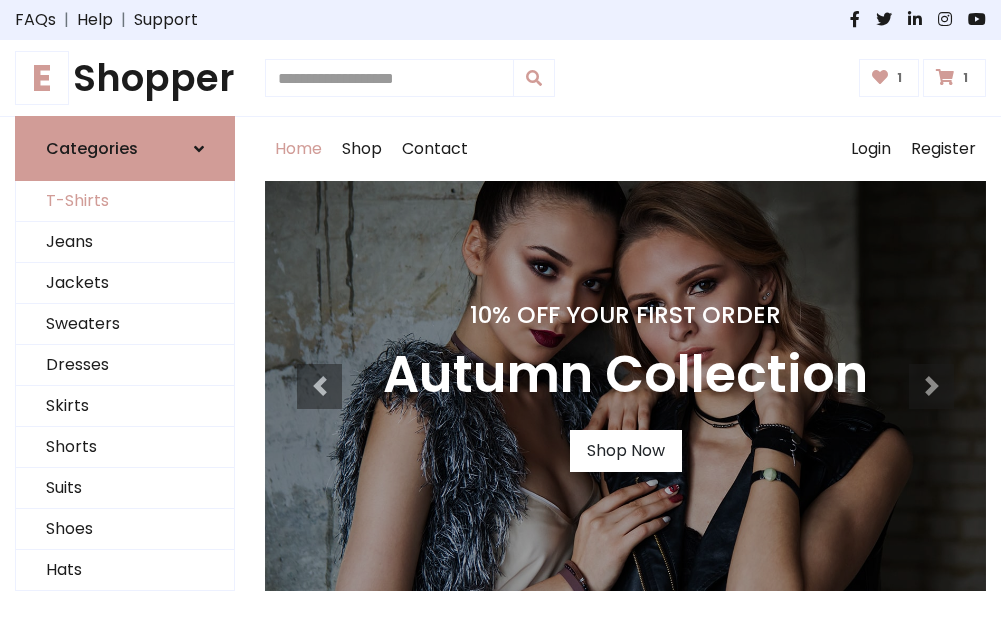 click on "T-Shirts" at bounding box center (125, 201) 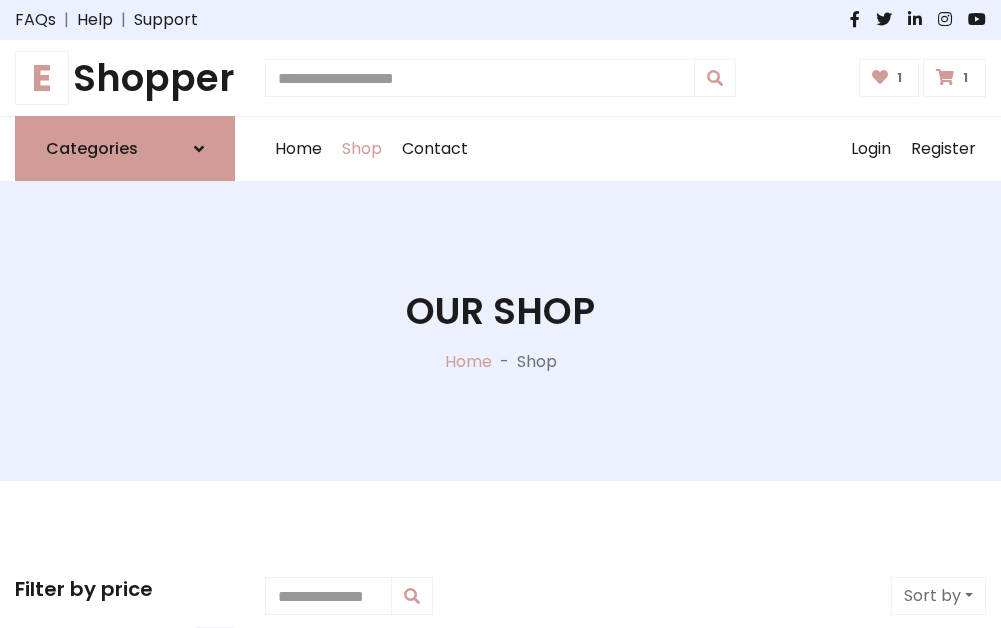scroll, scrollTop: 0, scrollLeft: 0, axis: both 